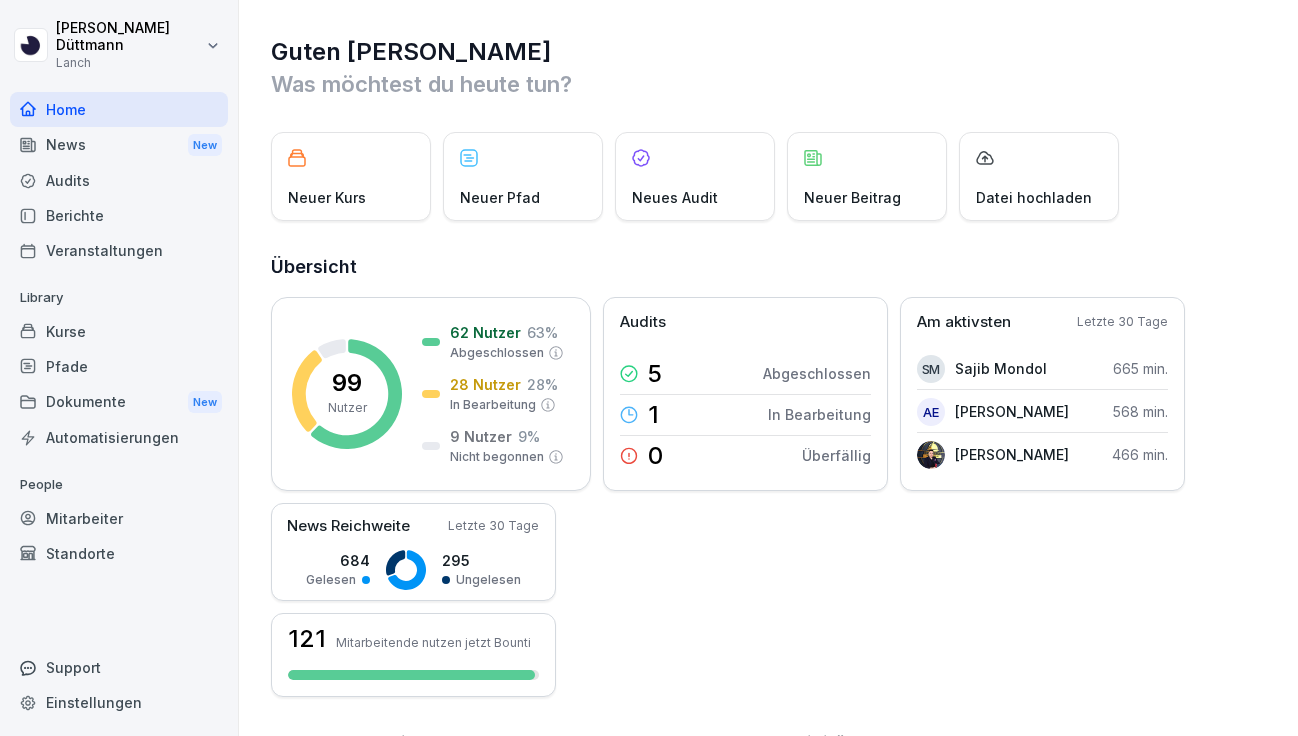 scroll, scrollTop: 0, scrollLeft: 0, axis: both 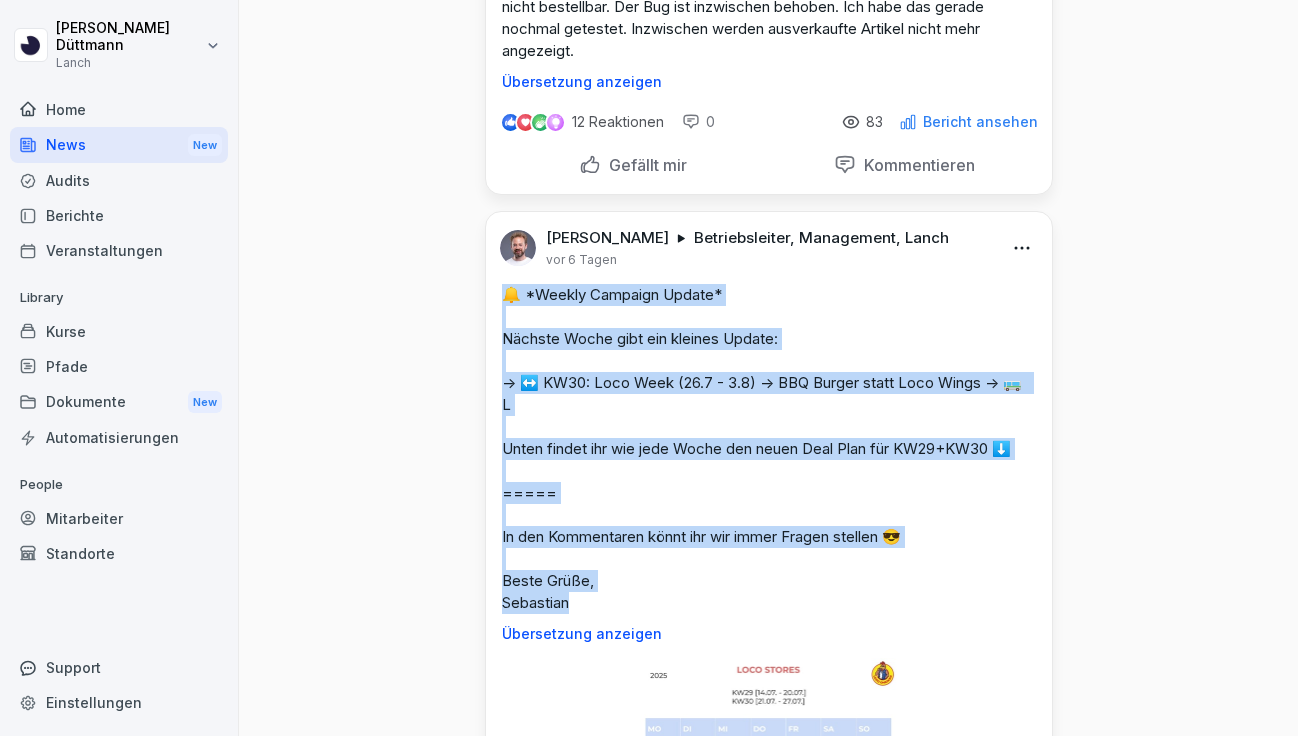 drag, startPoint x: 576, startPoint y: 526, endPoint x: 475, endPoint y: 217, distance: 325.08768 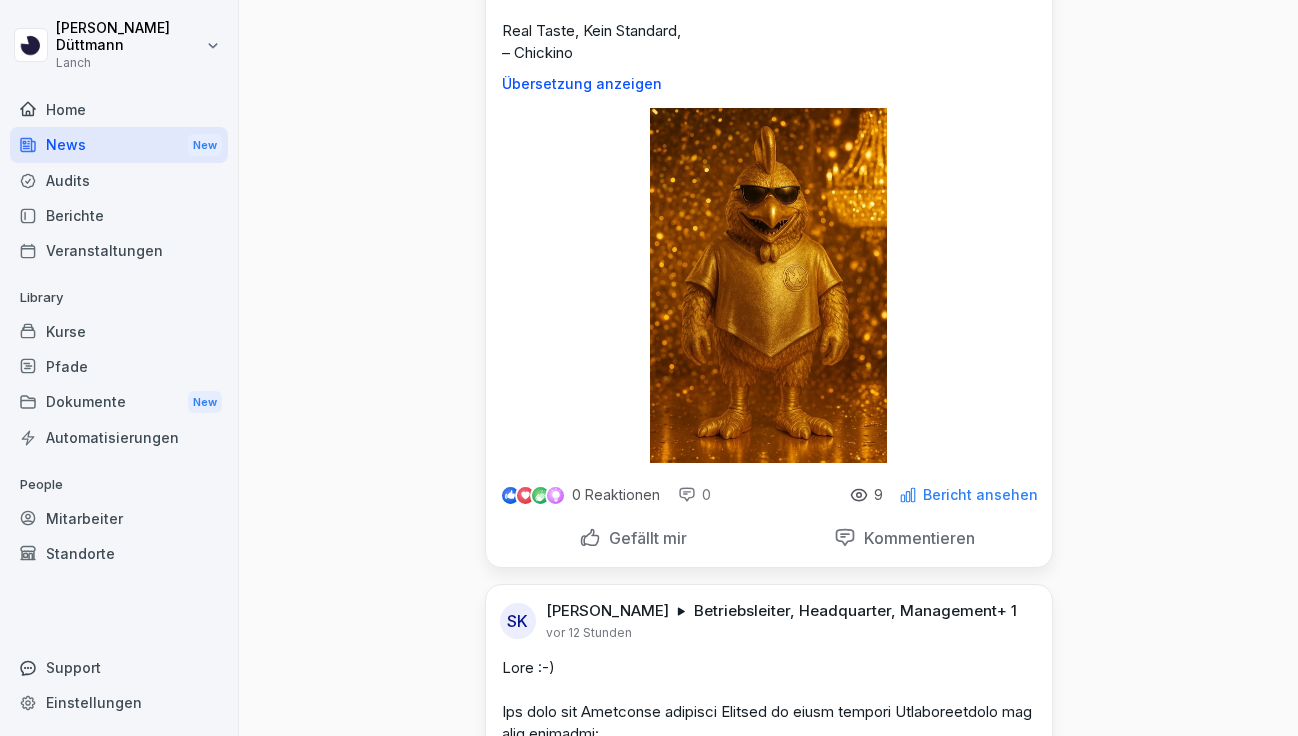 scroll, scrollTop: 0, scrollLeft: 0, axis: both 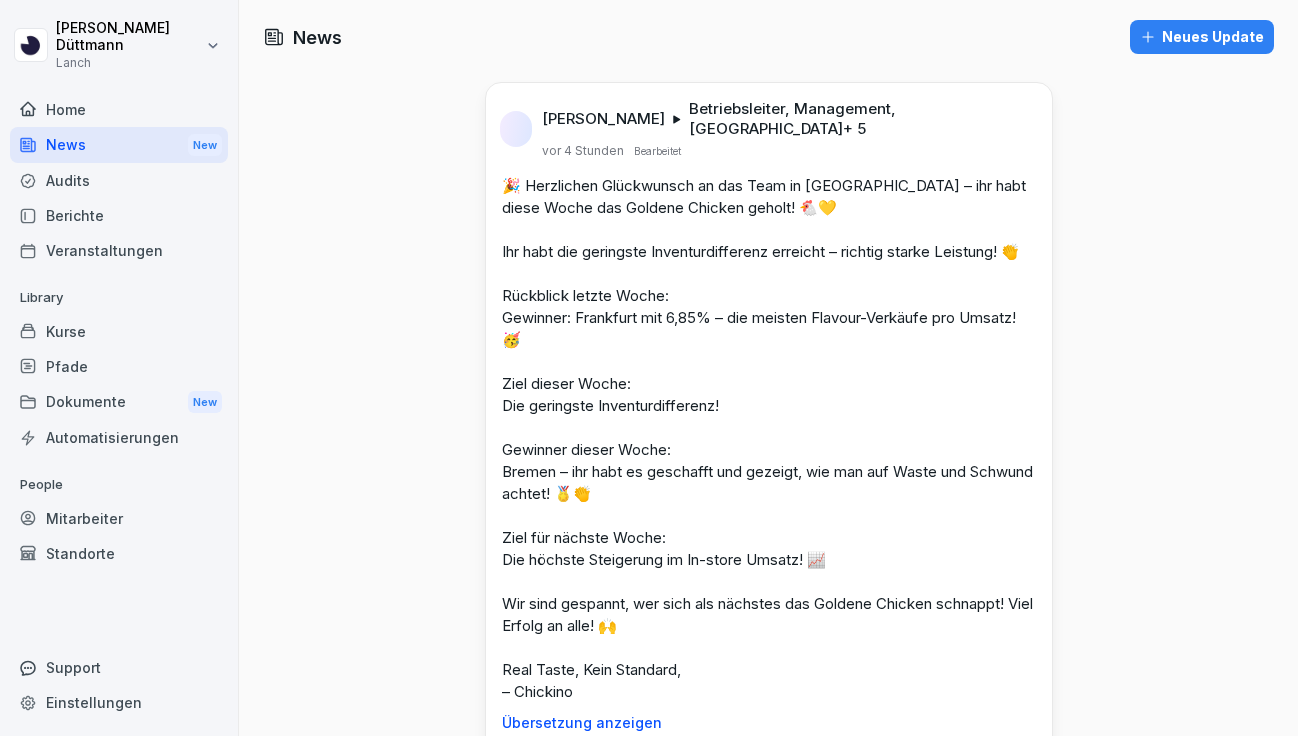 click on "Neues Update" at bounding box center [1202, 37] 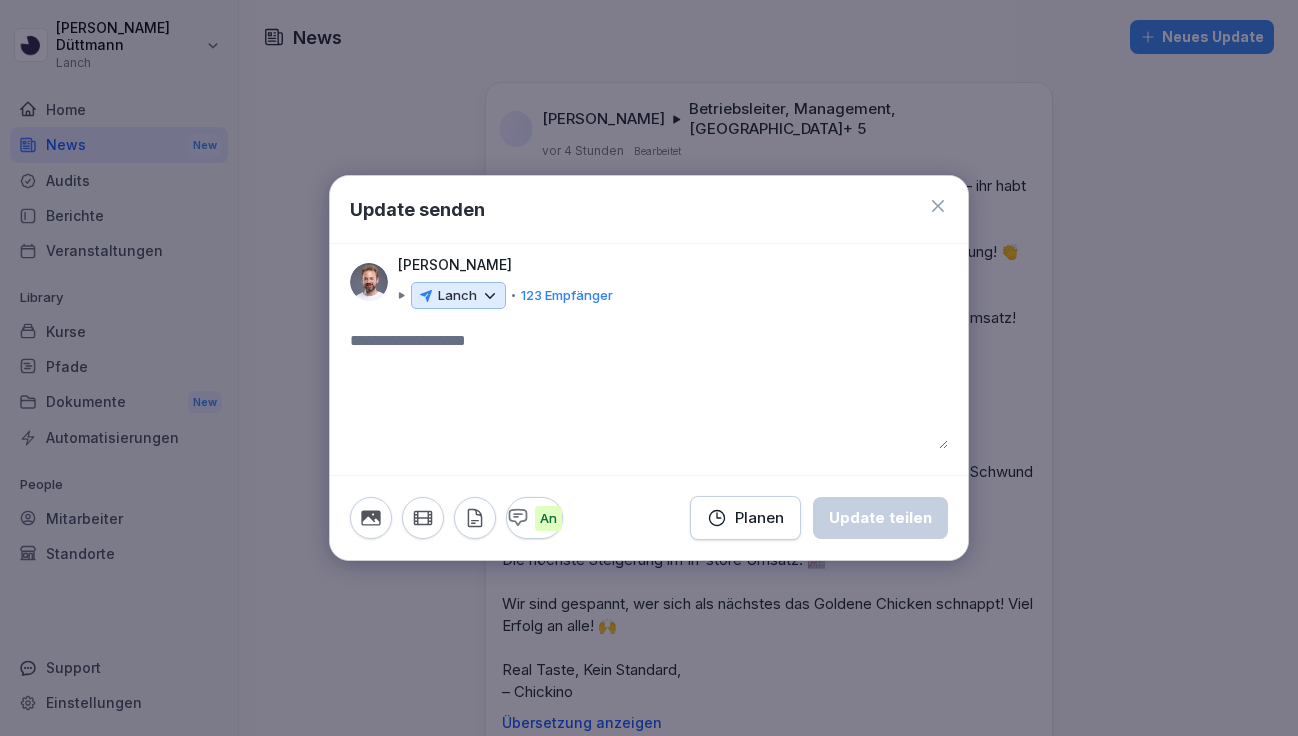 click on "Lanch" at bounding box center (457, 296) 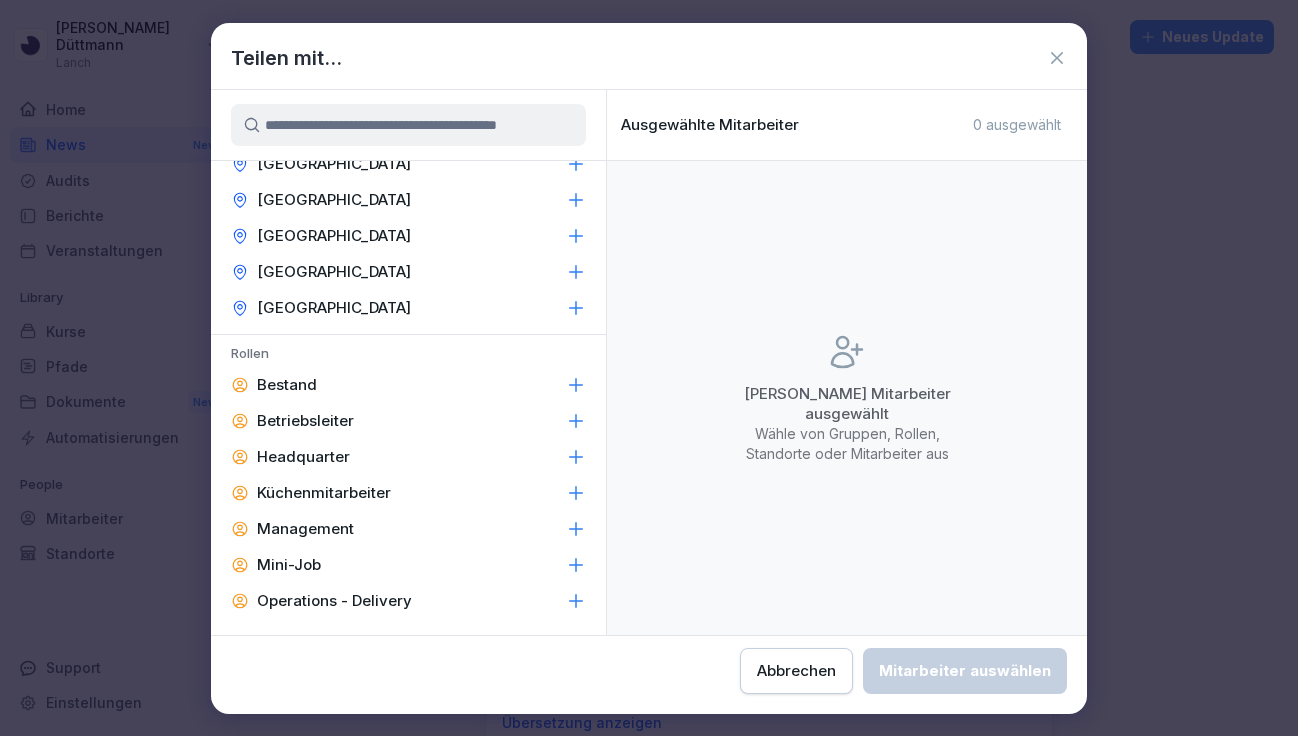 scroll, scrollTop: 380, scrollLeft: 0, axis: vertical 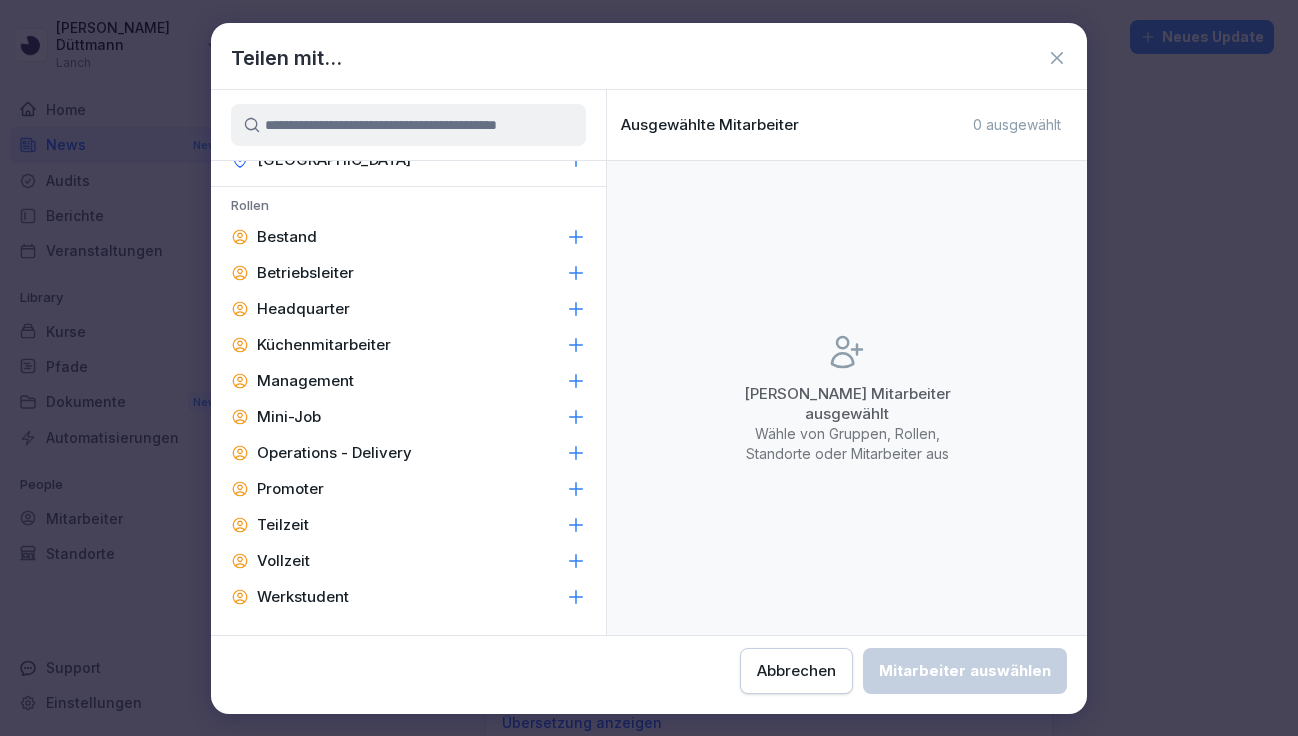 click 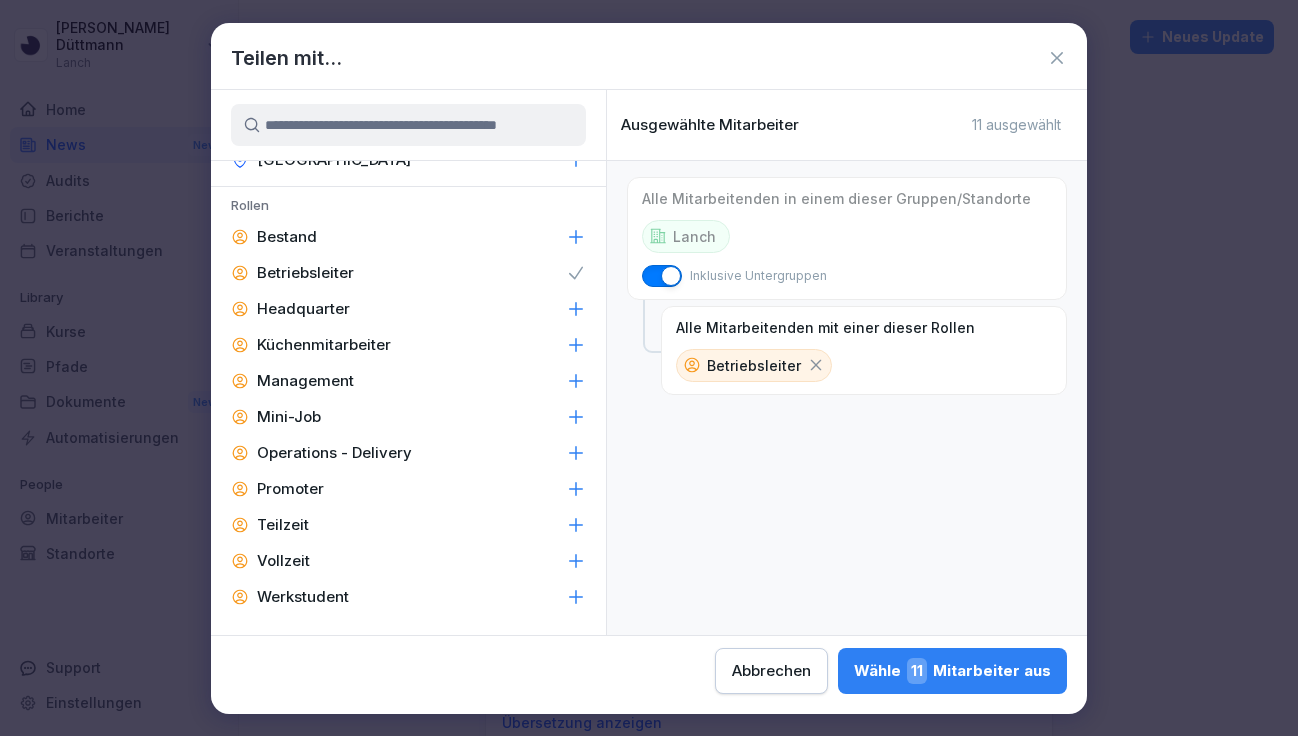 click 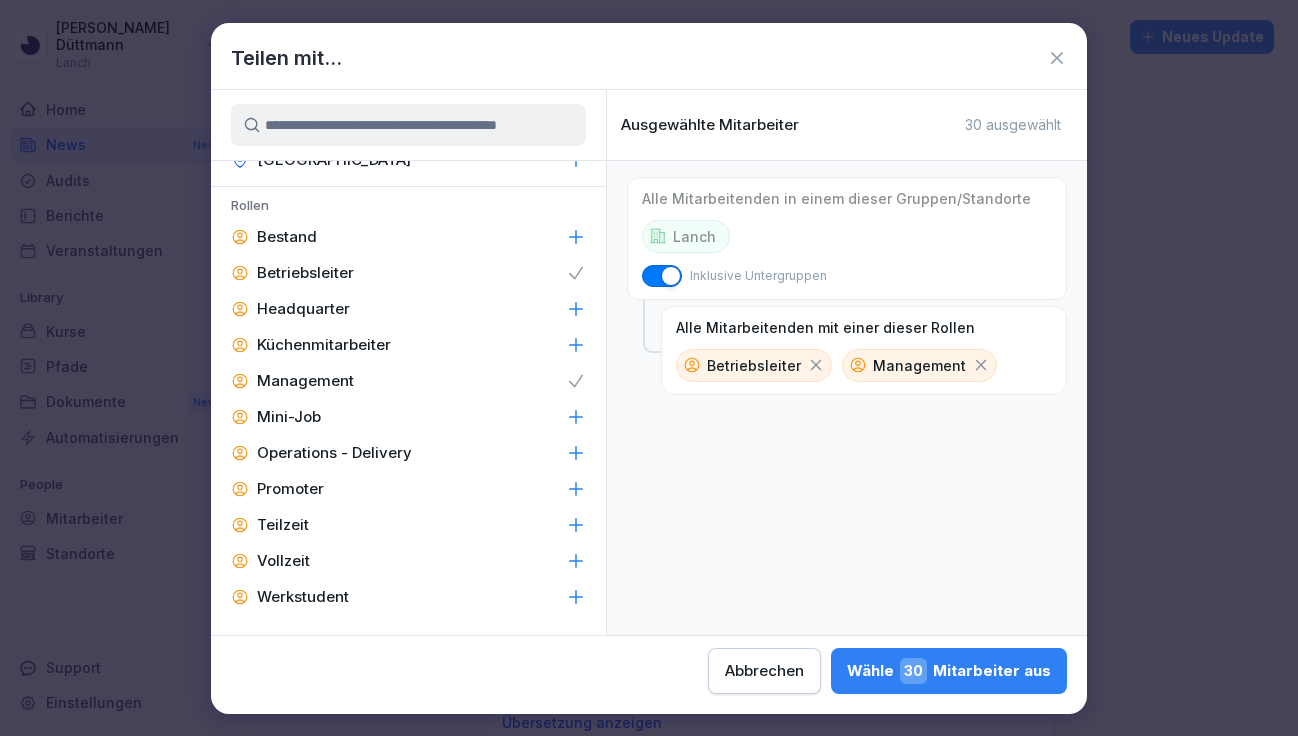 click on "Wähle  30  Mitarbeiter aus" at bounding box center (949, 671) 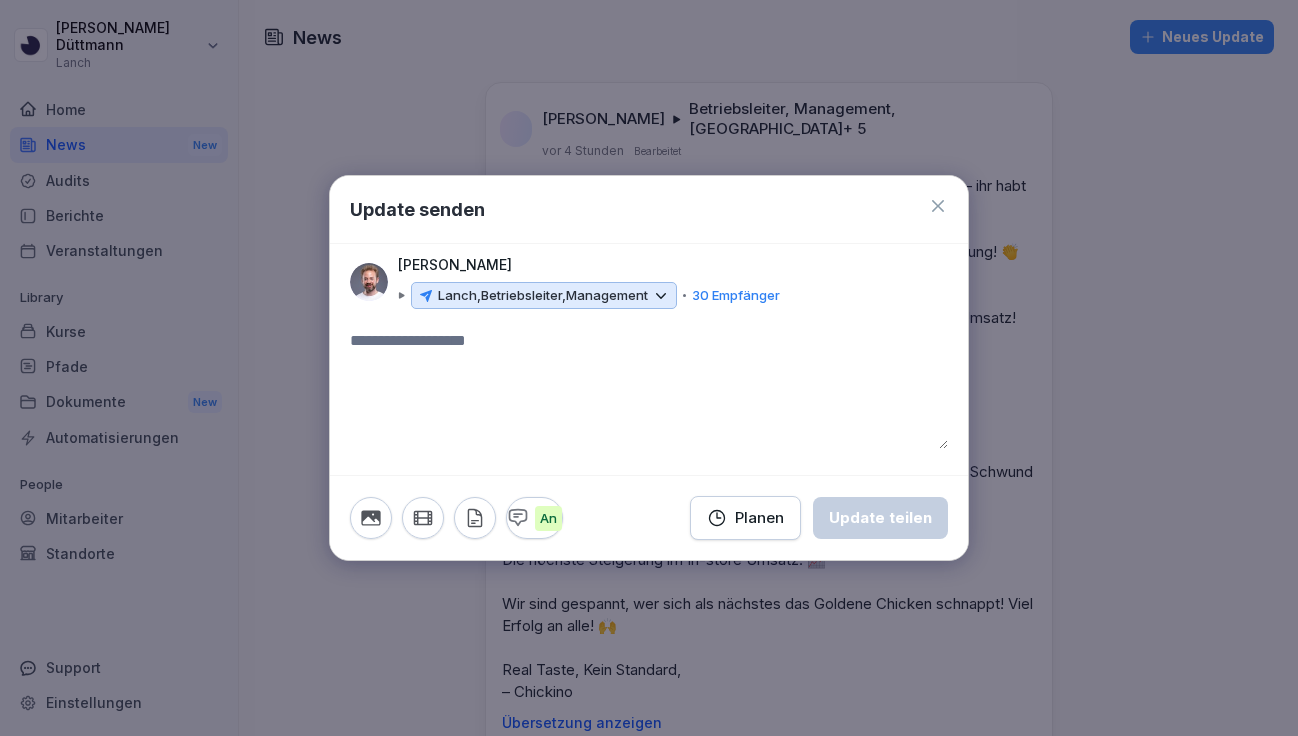 click at bounding box center (649, 389) 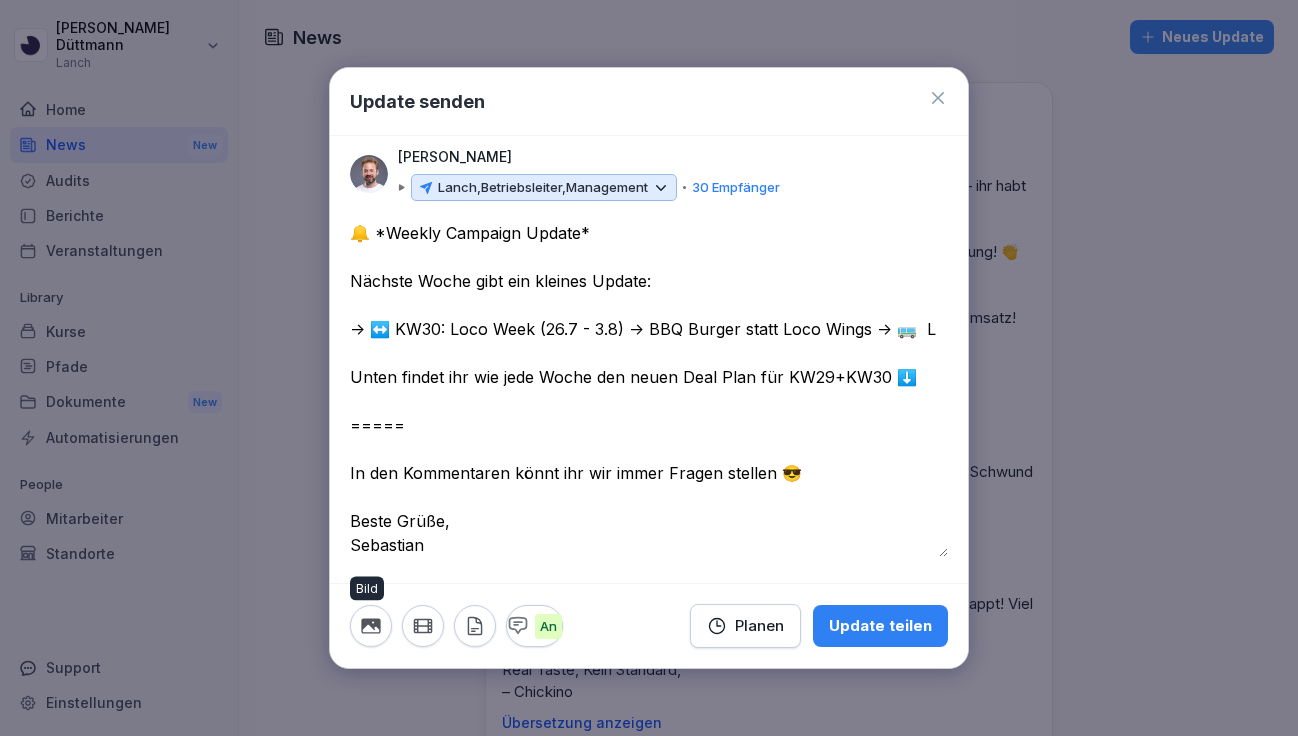 click 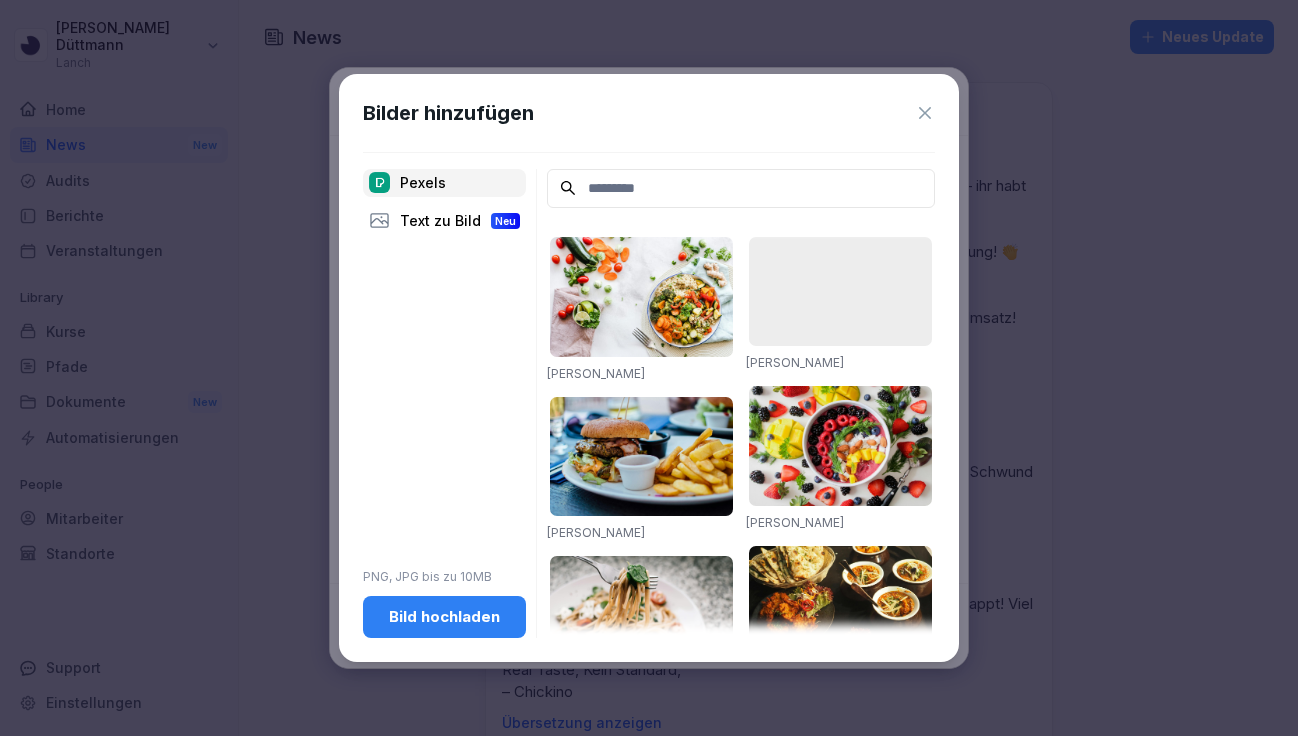 click on "Bild hochladen" at bounding box center [444, 617] 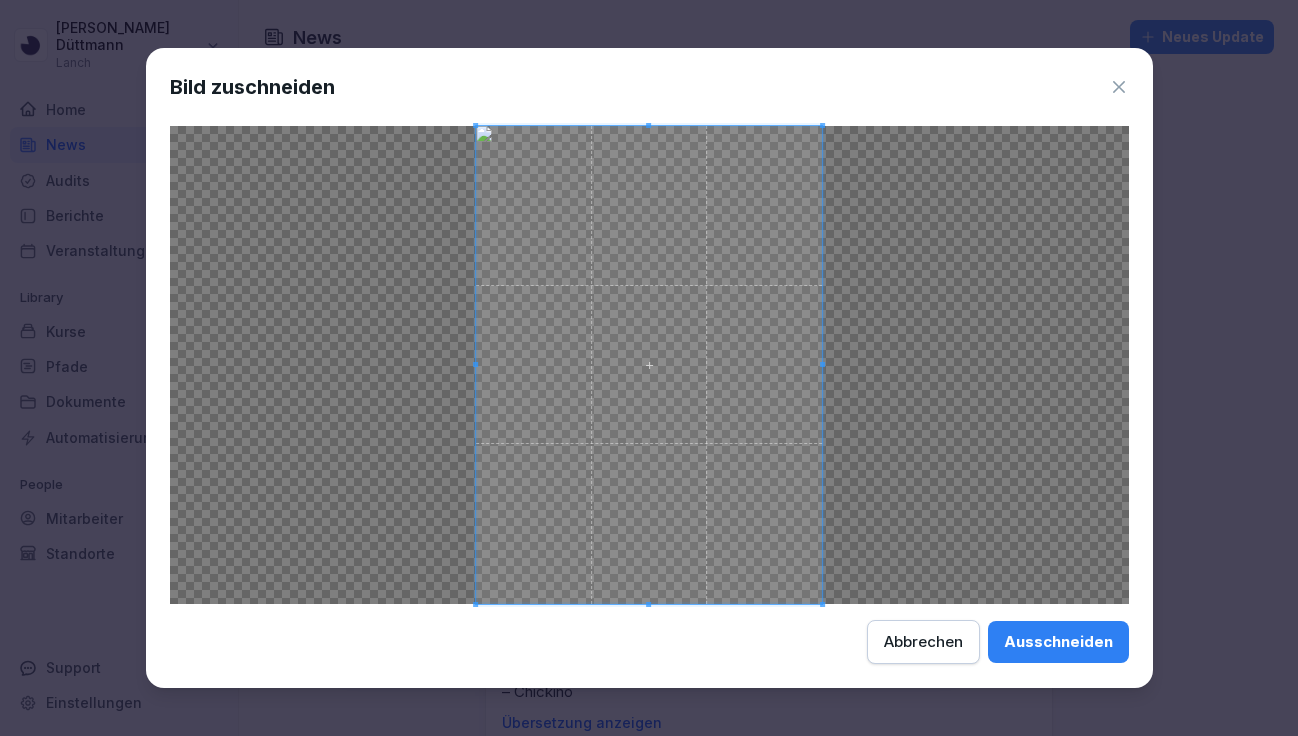 click on "Ausschneiden" at bounding box center [1058, 642] 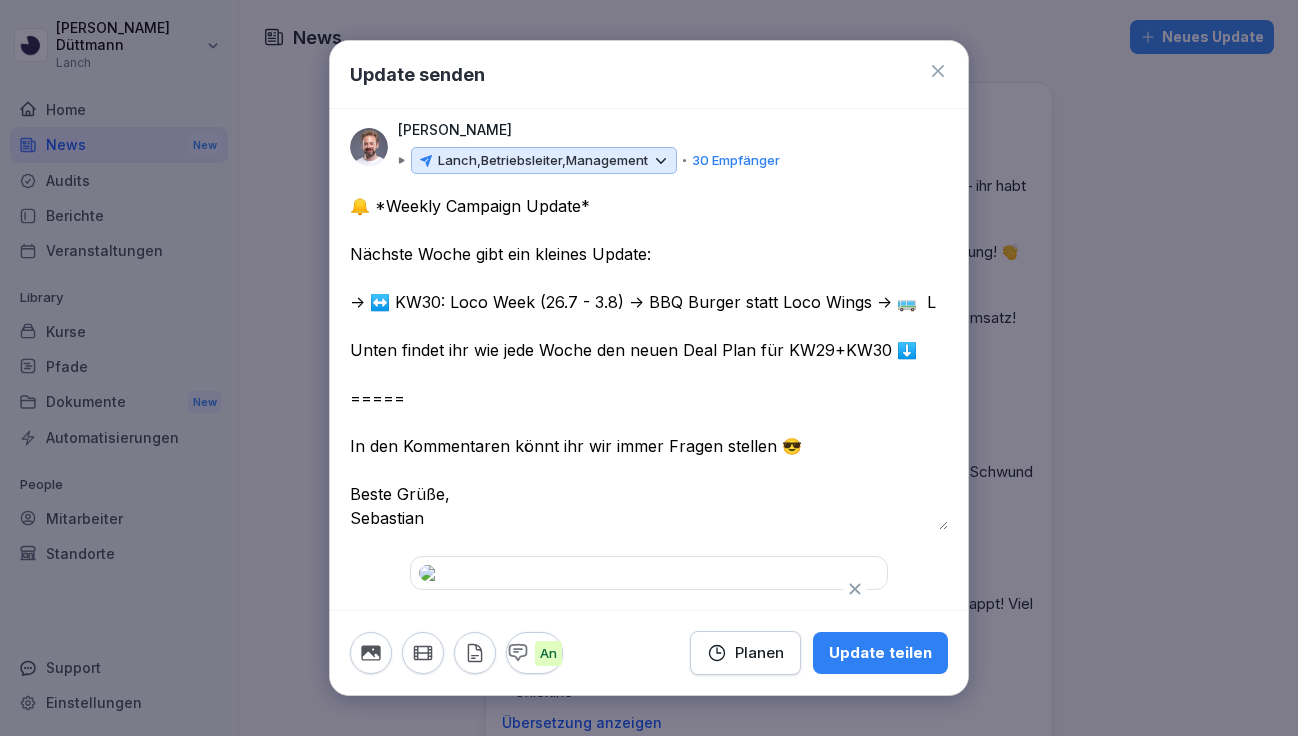 drag, startPoint x: 925, startPoint y: 300, endPoint x: 376, endPoint y: 295, distance: 549.02277 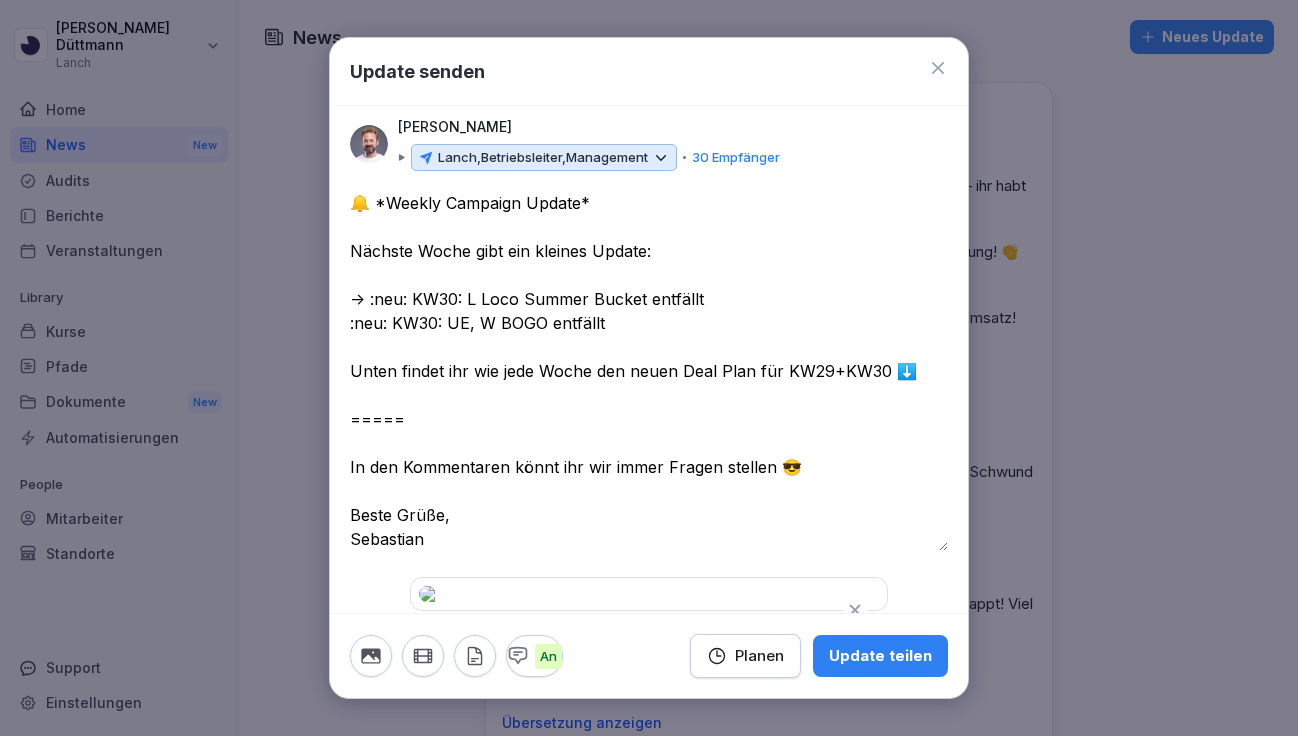 drag, startPoint x: 409, startPoint y: 297, endPoint x: 334, endPoint y: 297, distance: 75 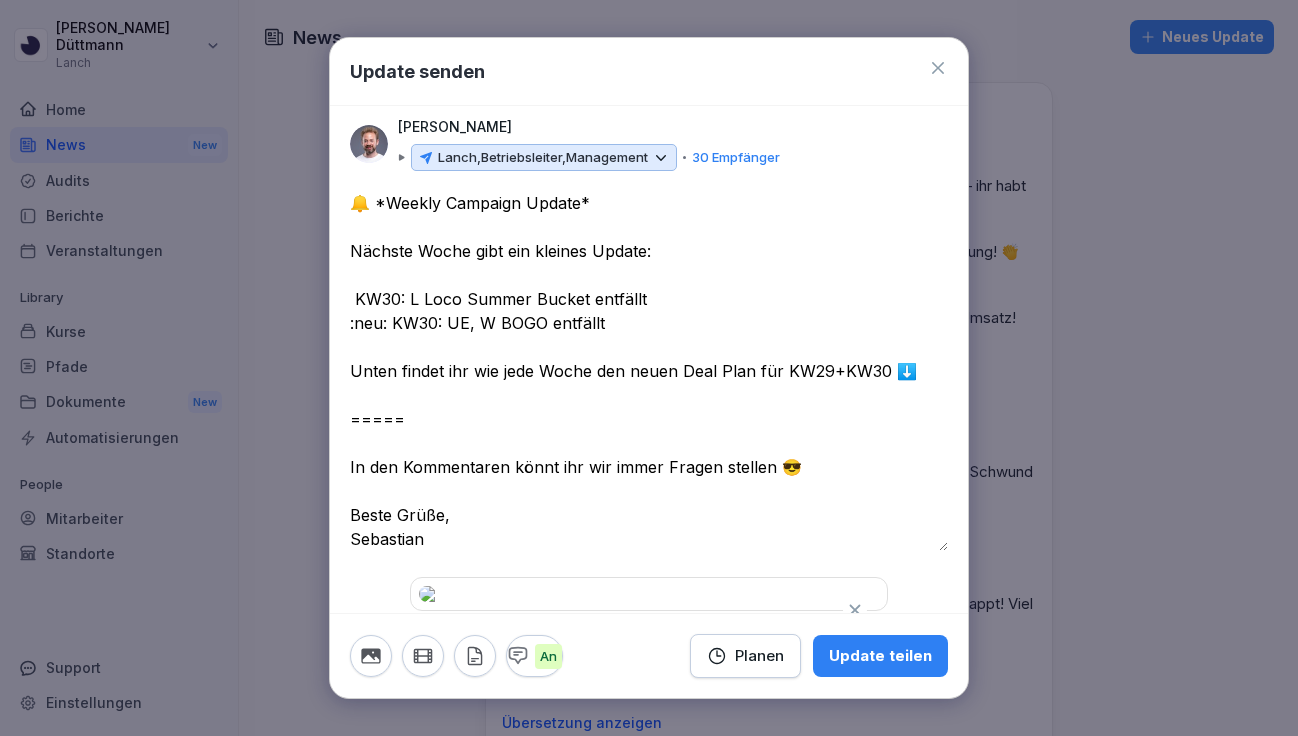 drag, startPoint x: 529, startPoint y: 250, endPoint x: 347, endPoint y: 249, distance: 182.00275 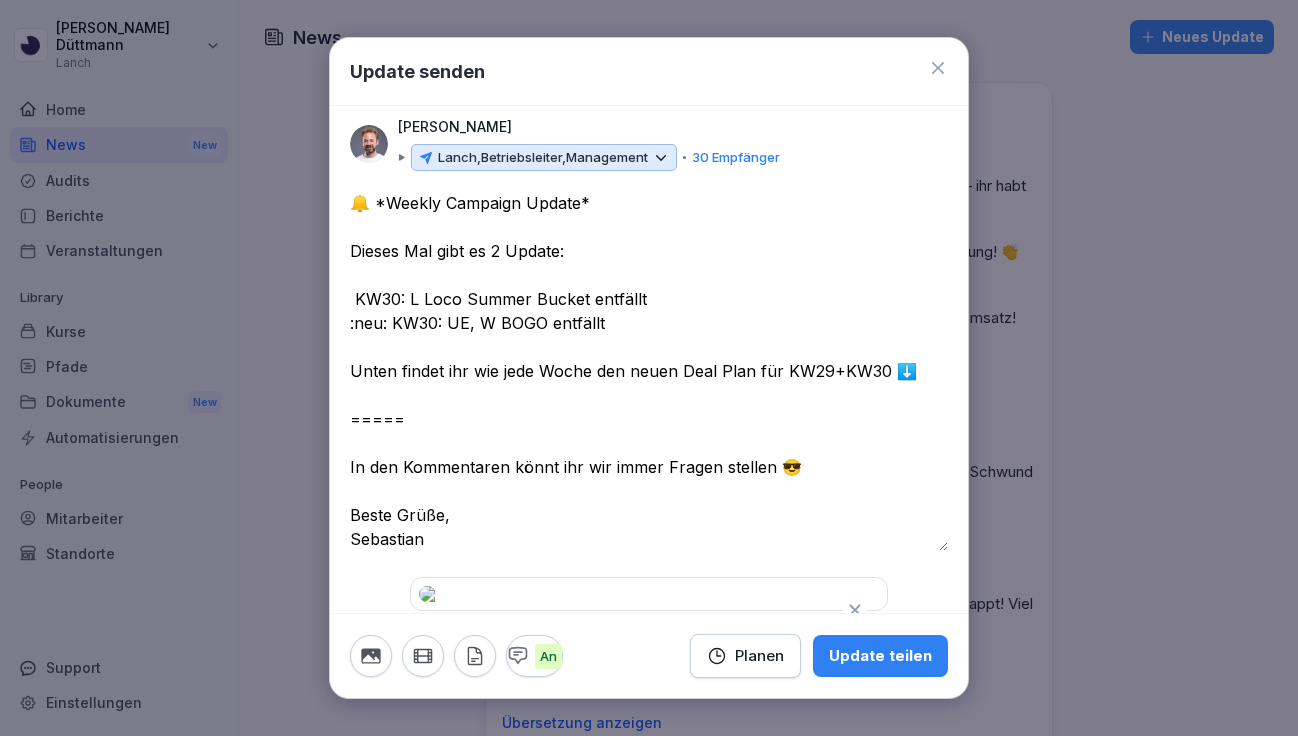 click on "**********" at bounding box center (649, 371) 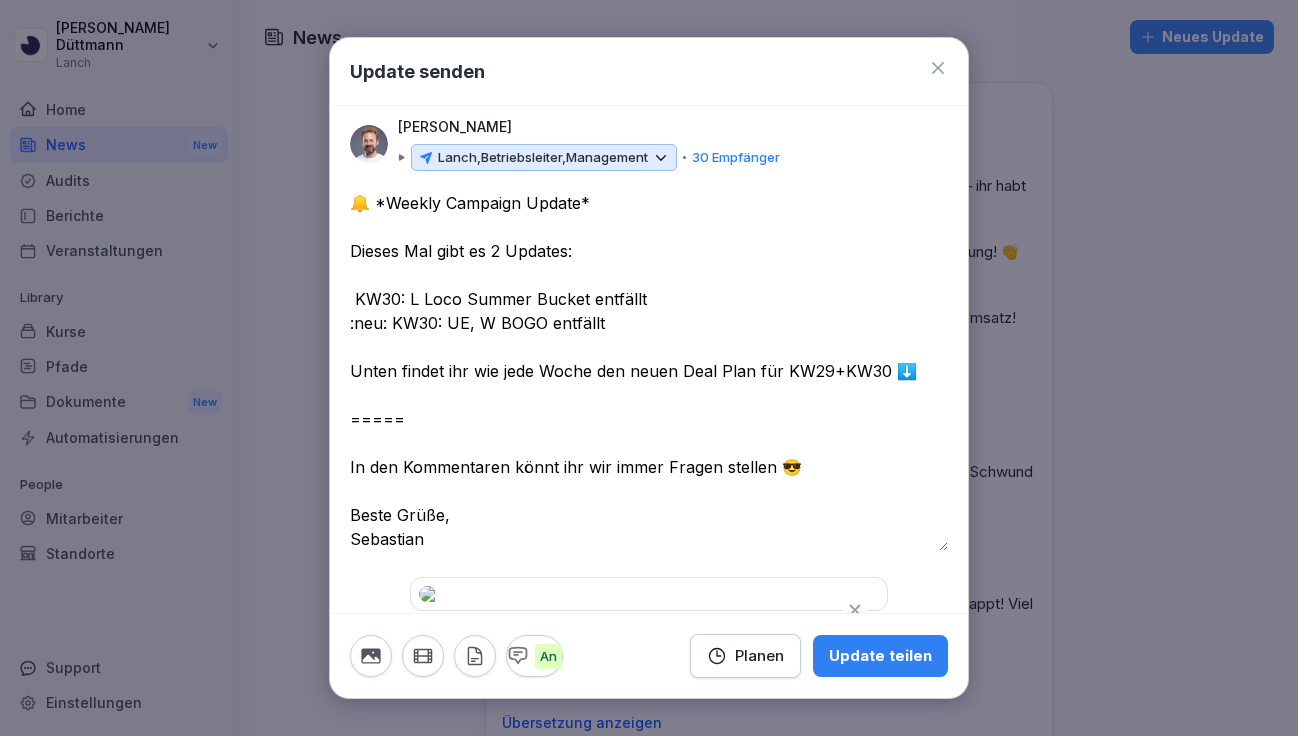 drag, startPoint x: 394, startPoint y: 322, endPoint x: 340, endPoint y: 321, distance: 54.00926 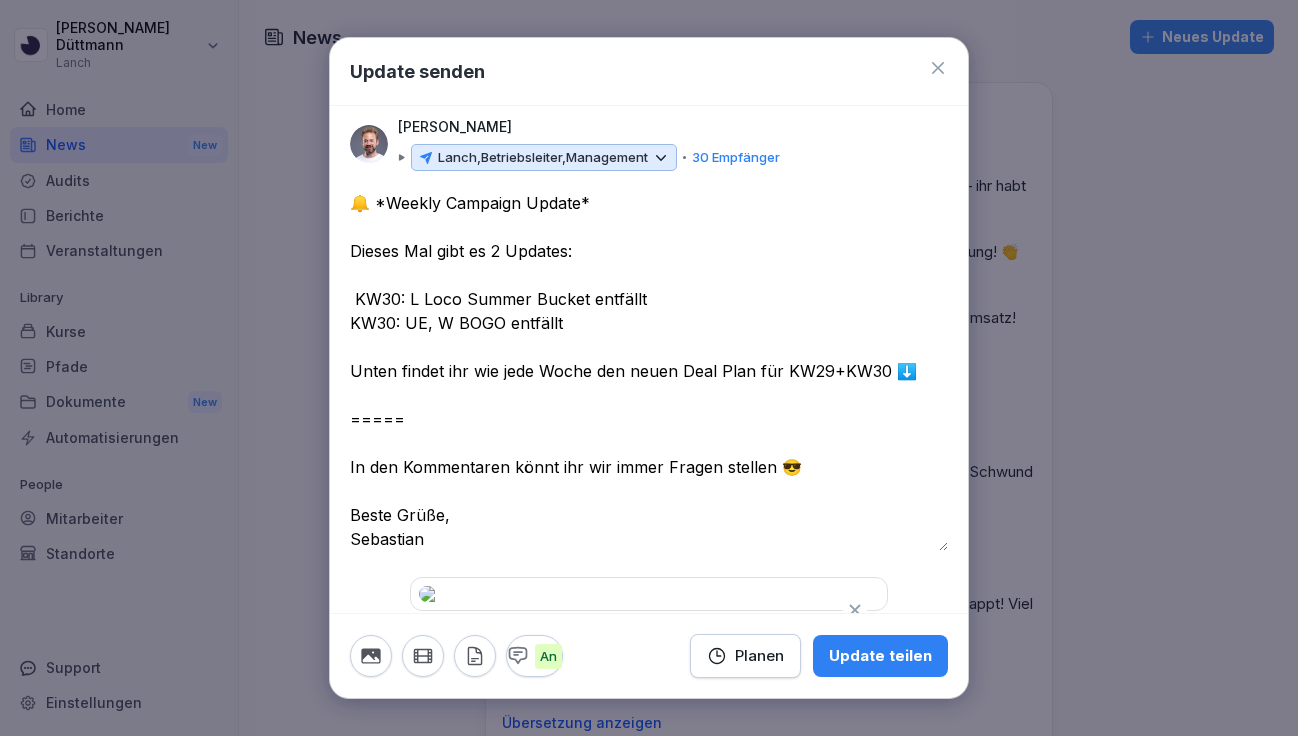 click on "**********" at bounding box center [649, 371] 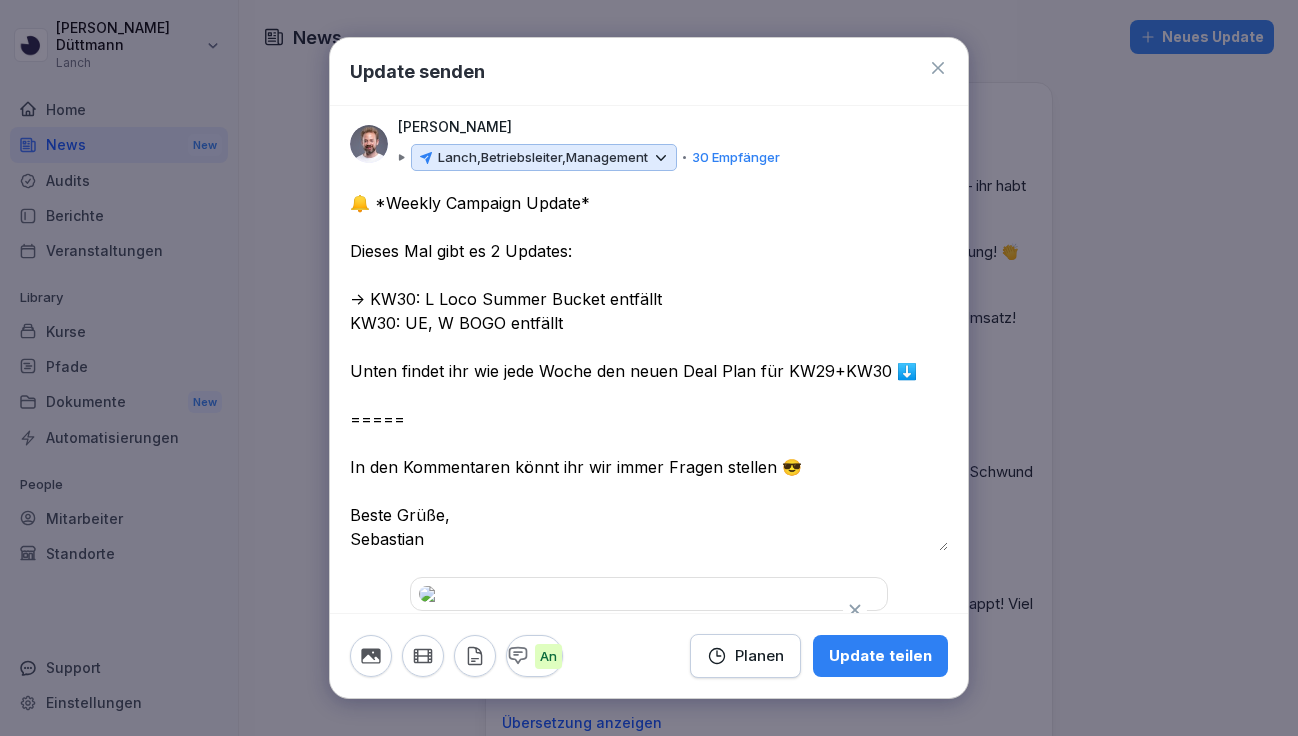 click on "**********" at bounding box center (649, 401) 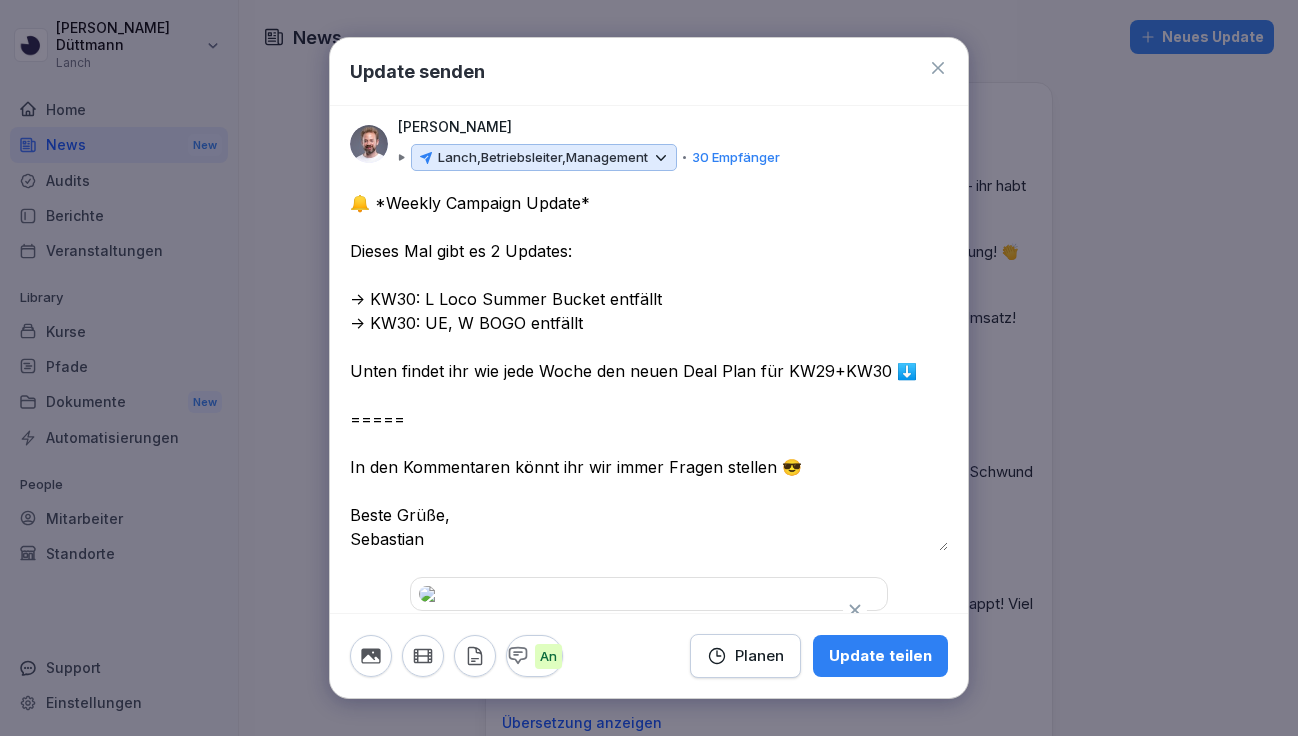 drag, startPoint x: 426, startPoint y: 295, endPoint x: 440, endPoint y: 295, distance: 14 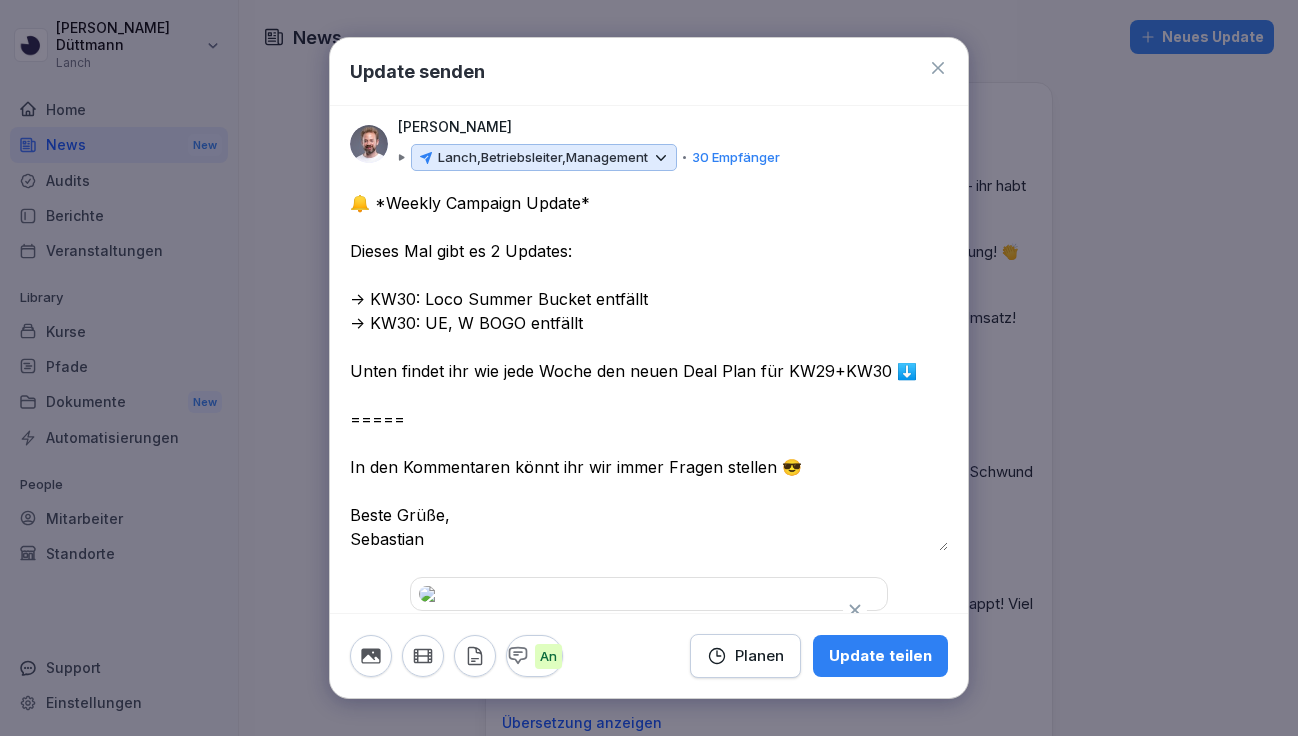 click on "**********" at bounding box center [649, 371] 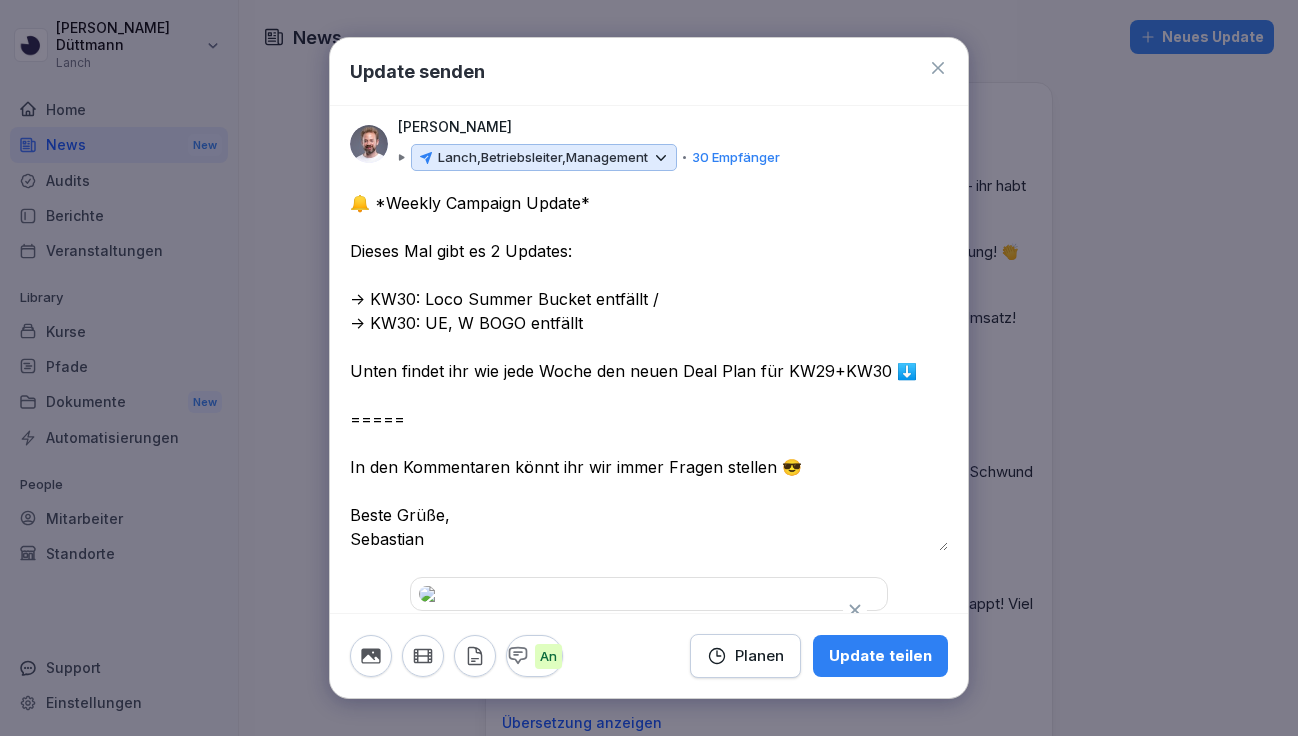 paste on "**" 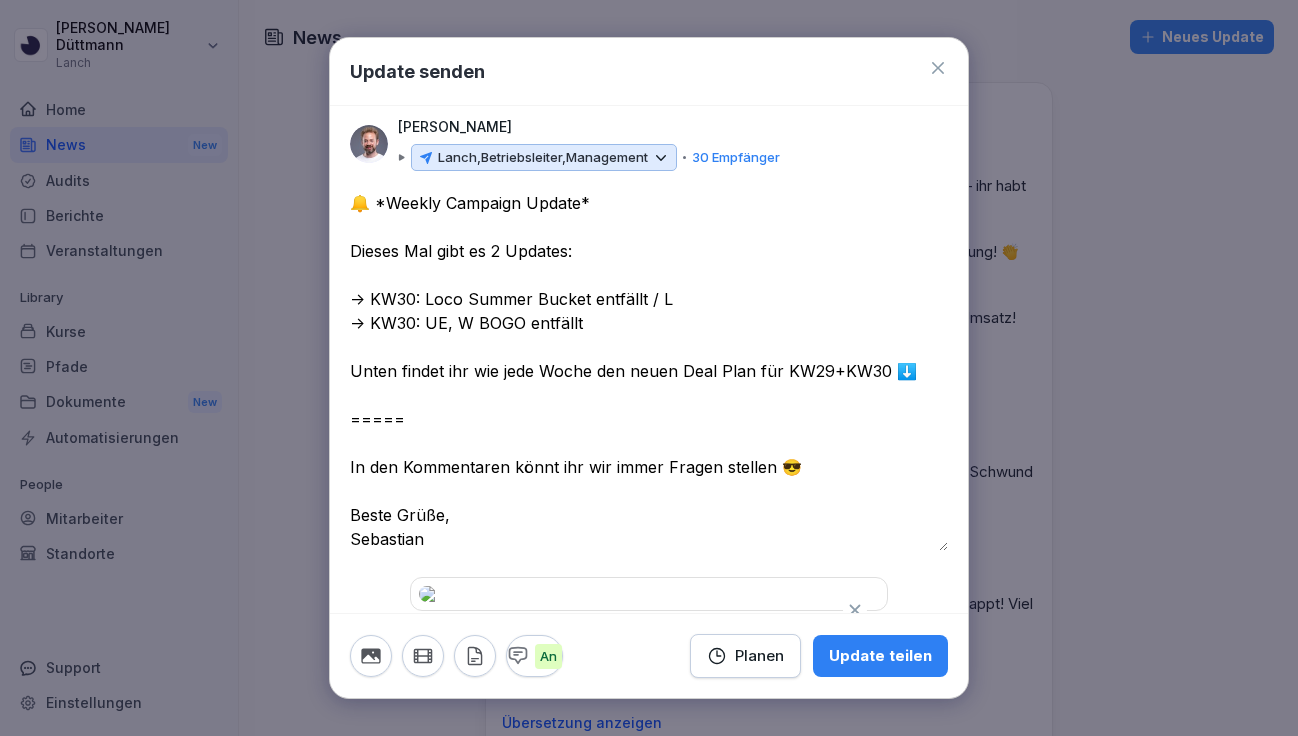 click on "**********" at bounding box center (649, 371) 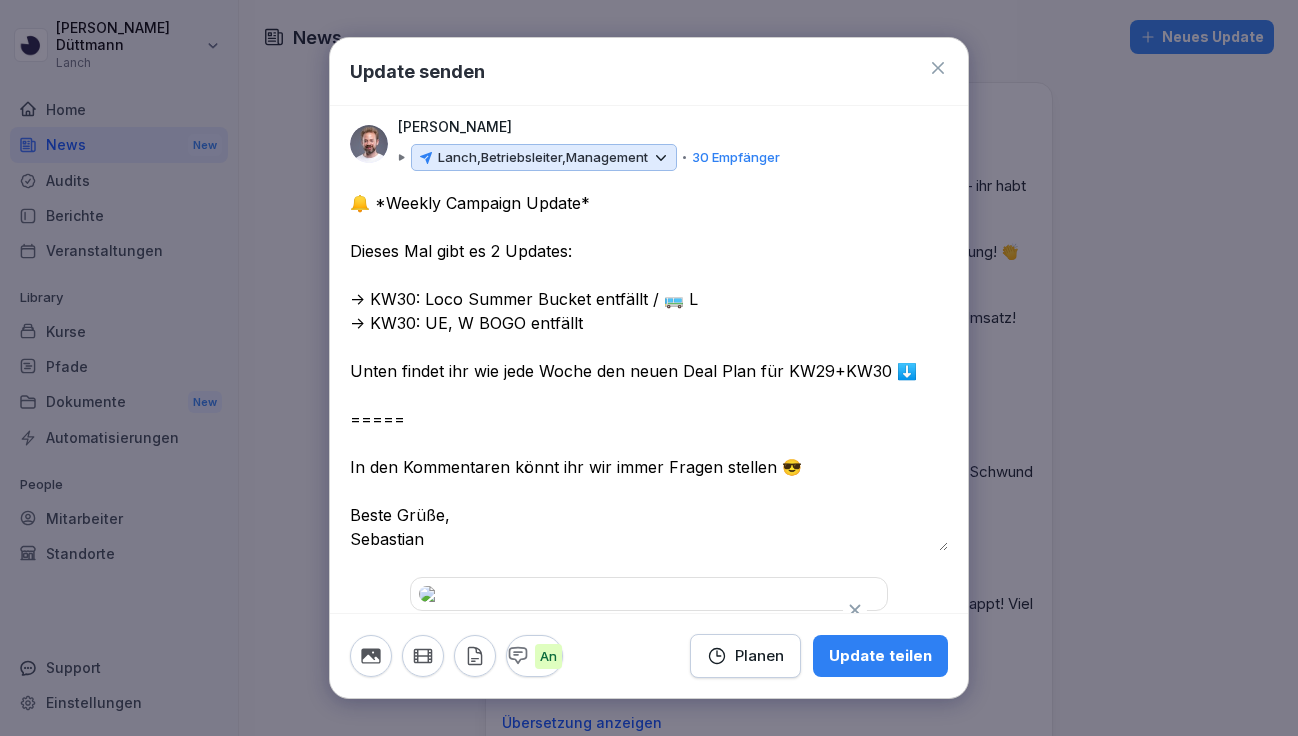 drag, startPoint x: 423, startPoint y: 323, endPoint x: 474, endPoint y: 321, distance: 51.0392 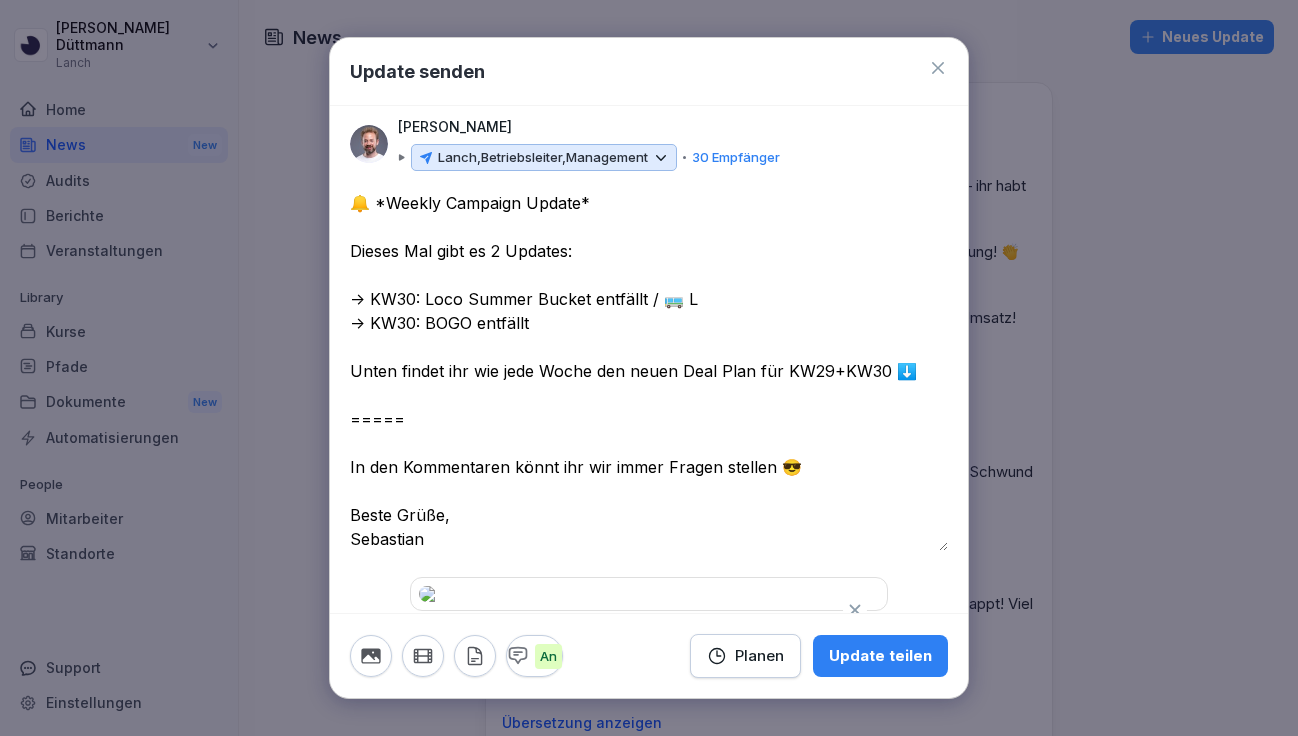click on "**********" at bounding box center [649, 371] 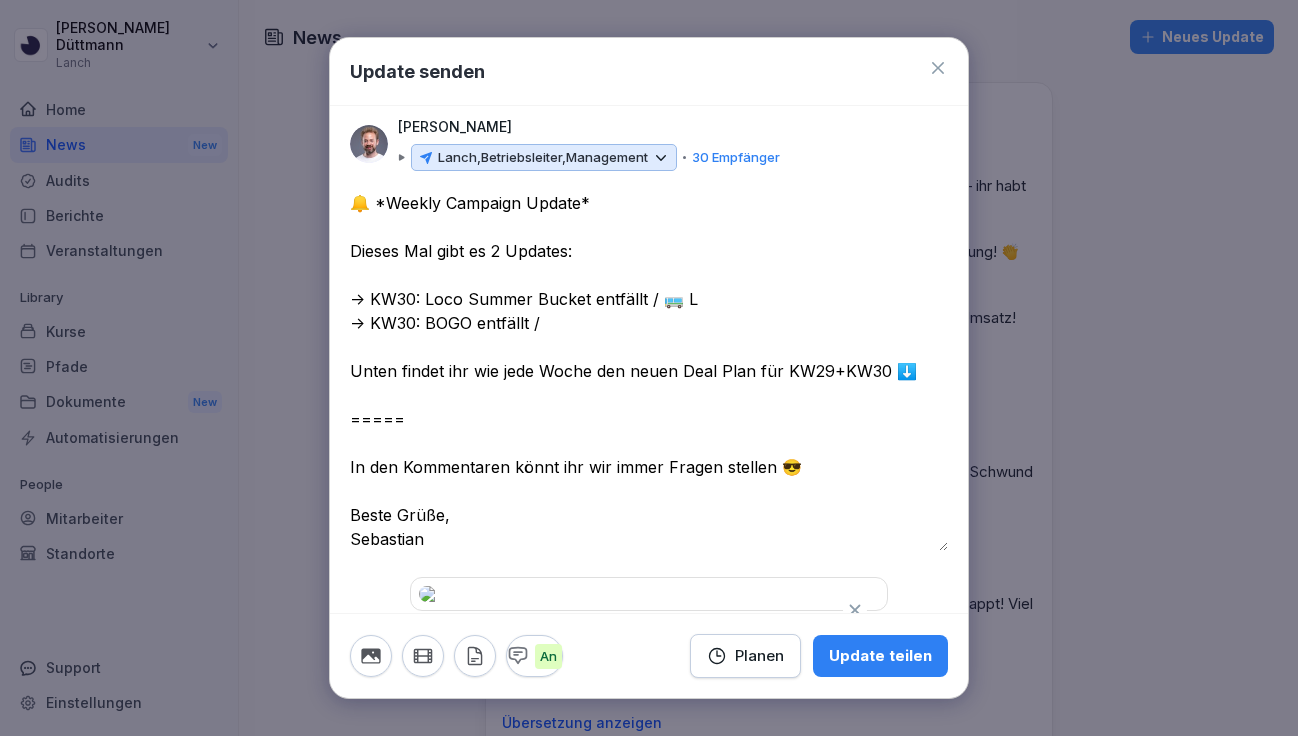 paste on "******" 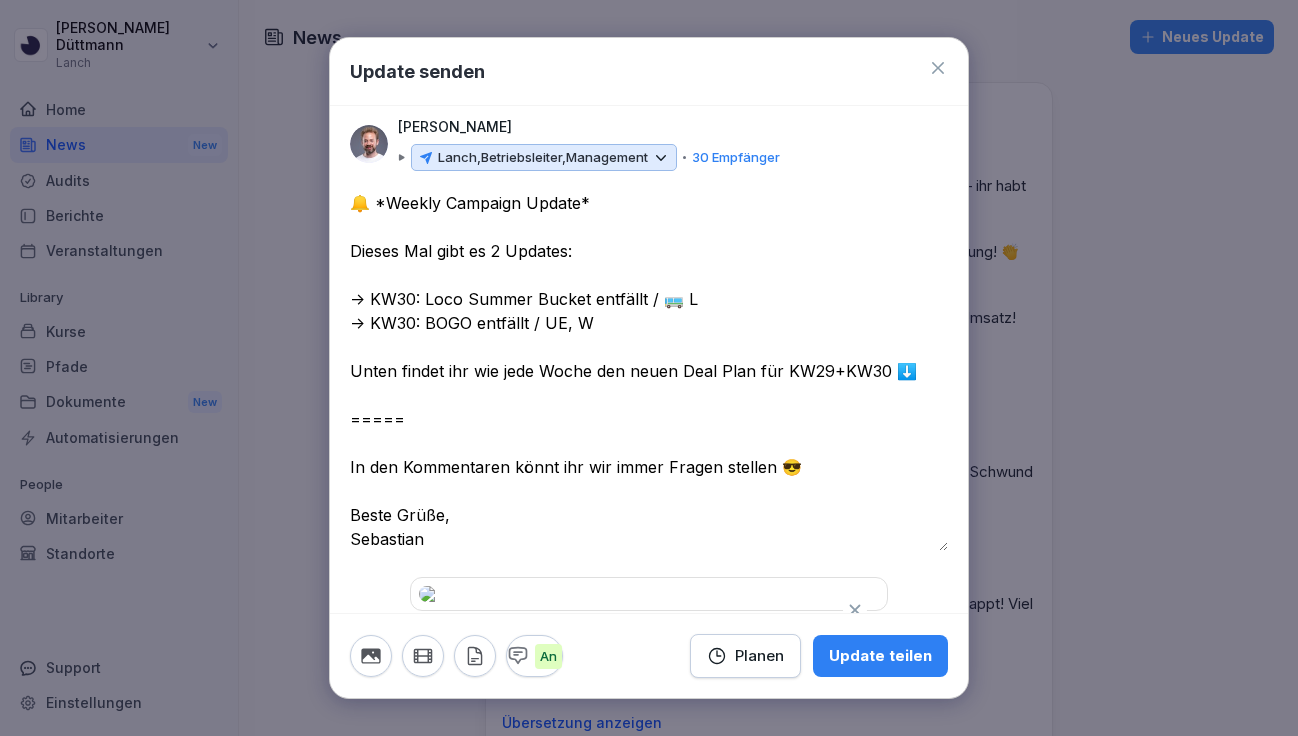 click on "**********" at bounding box center [649, 371] 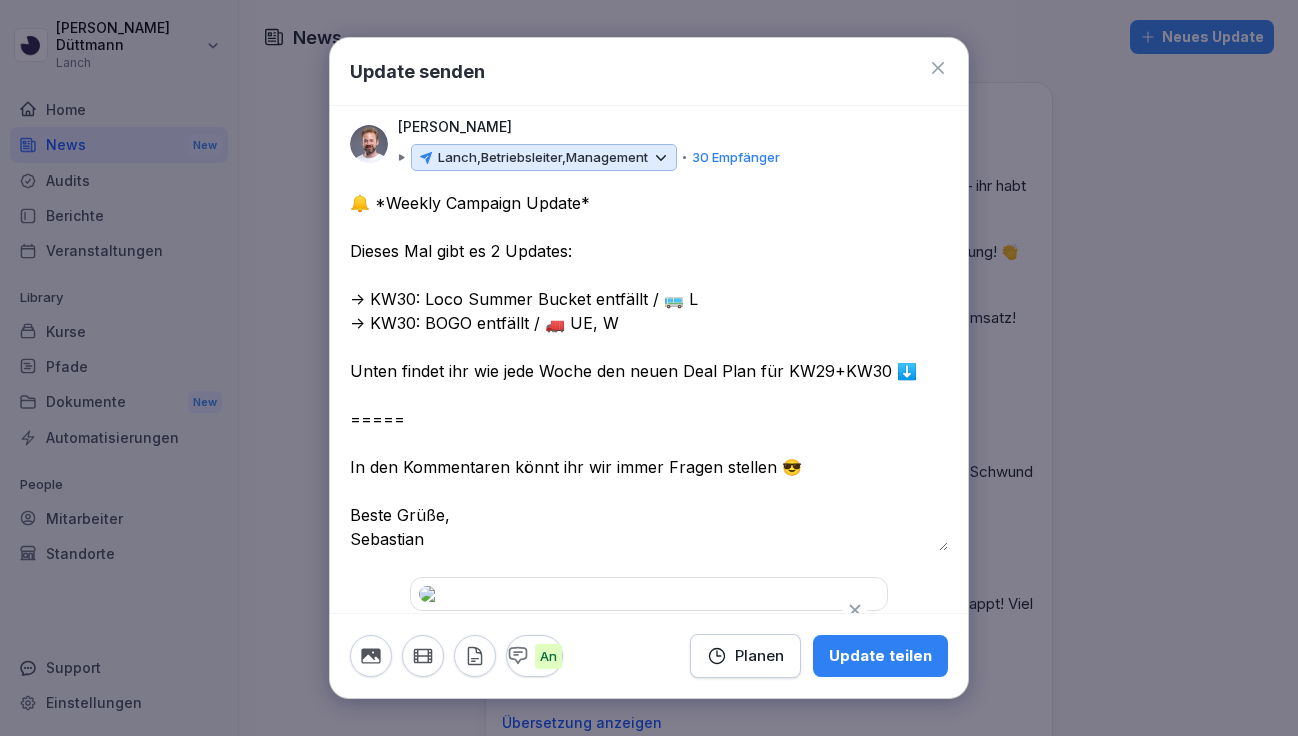 click on "**********" at bounding box center (649, 371) 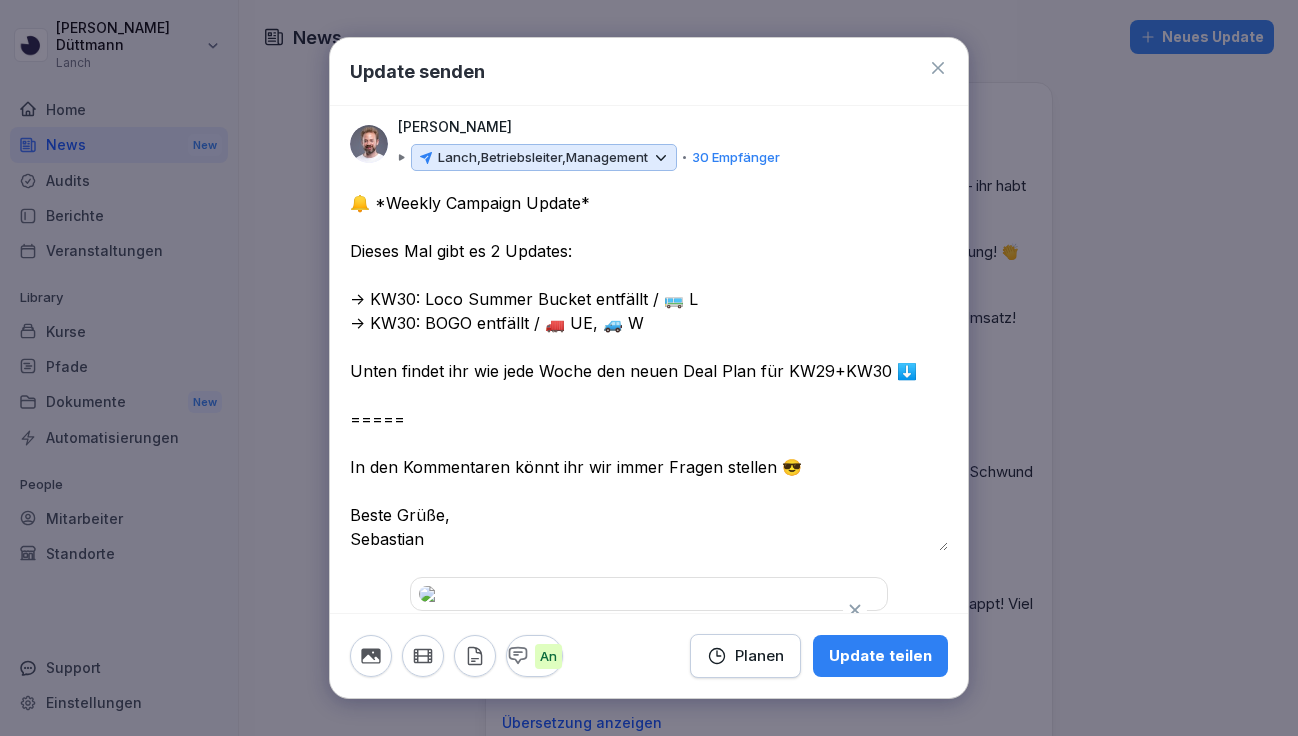 drag, startPoint x: 811, startPoint y: 372, endPoint x: 827, endPoint y: 372, distance: 16 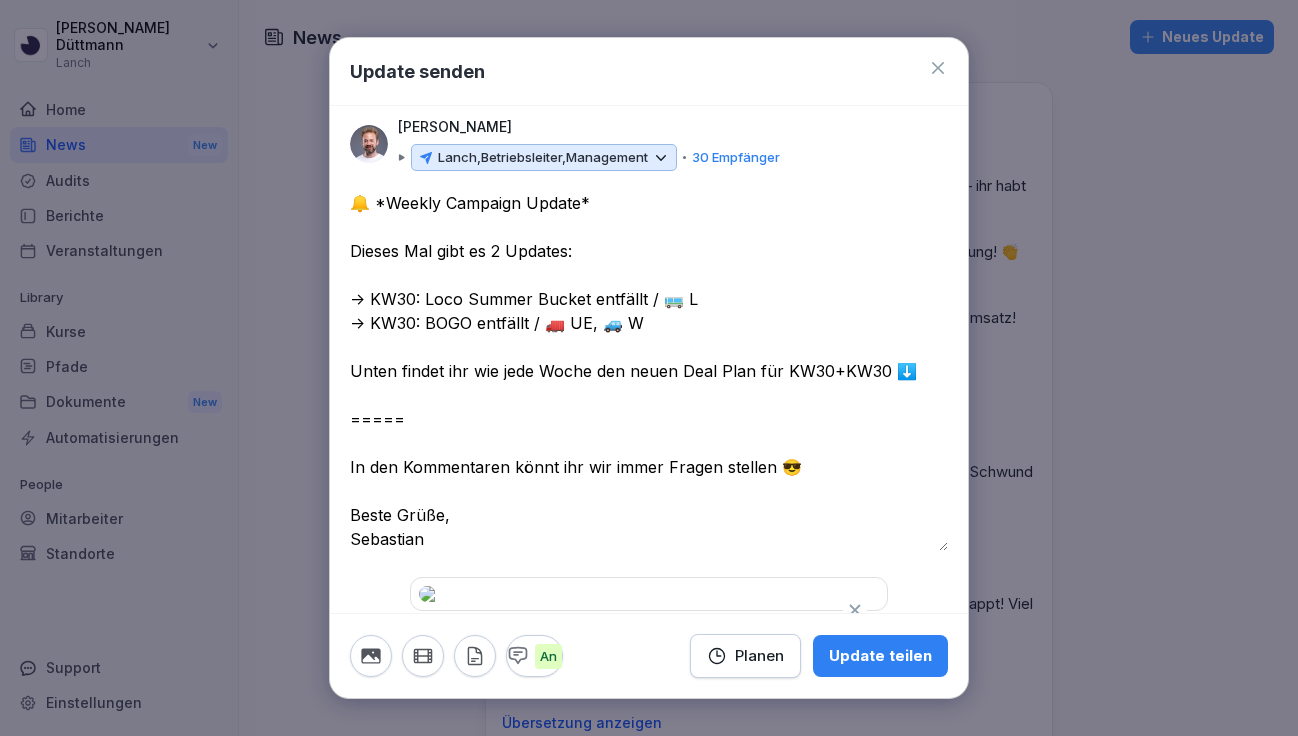 click on "**********" at bounding box center [649, 371] 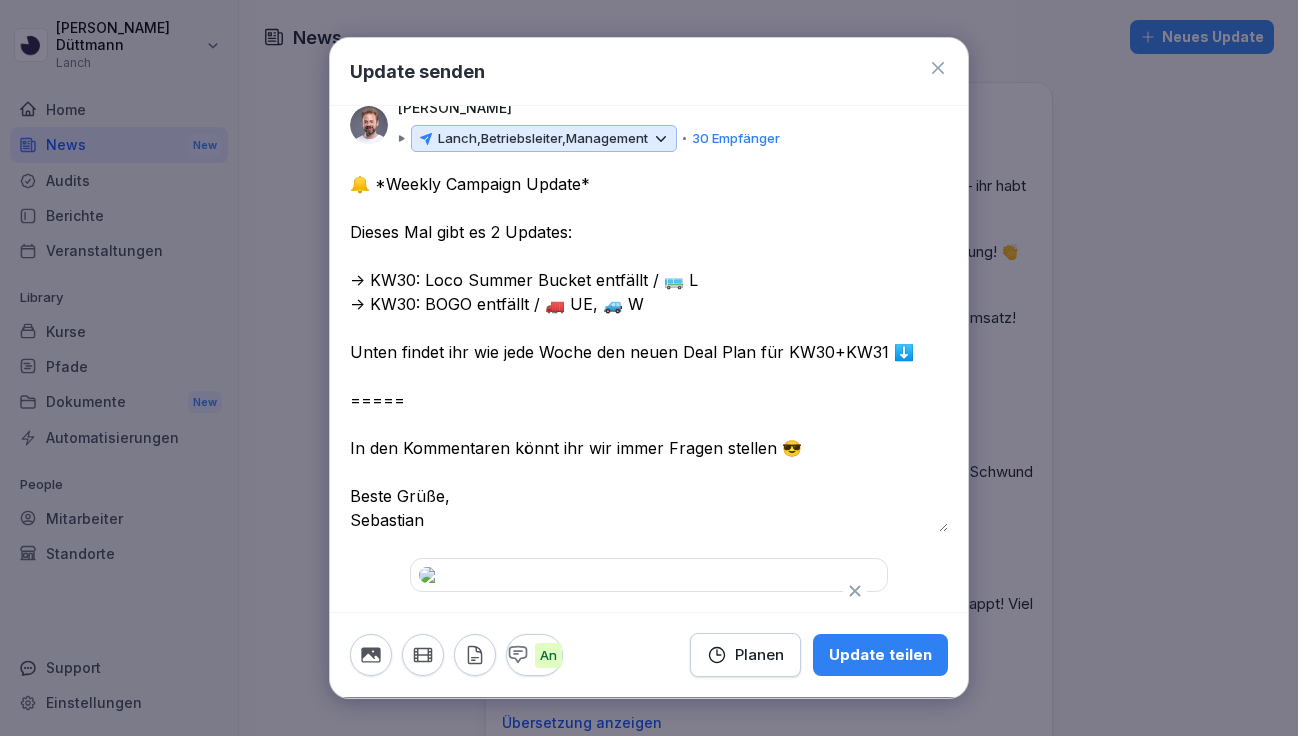 scroll, scrollTop: 246, scrollLeft: 0, axis: vertical 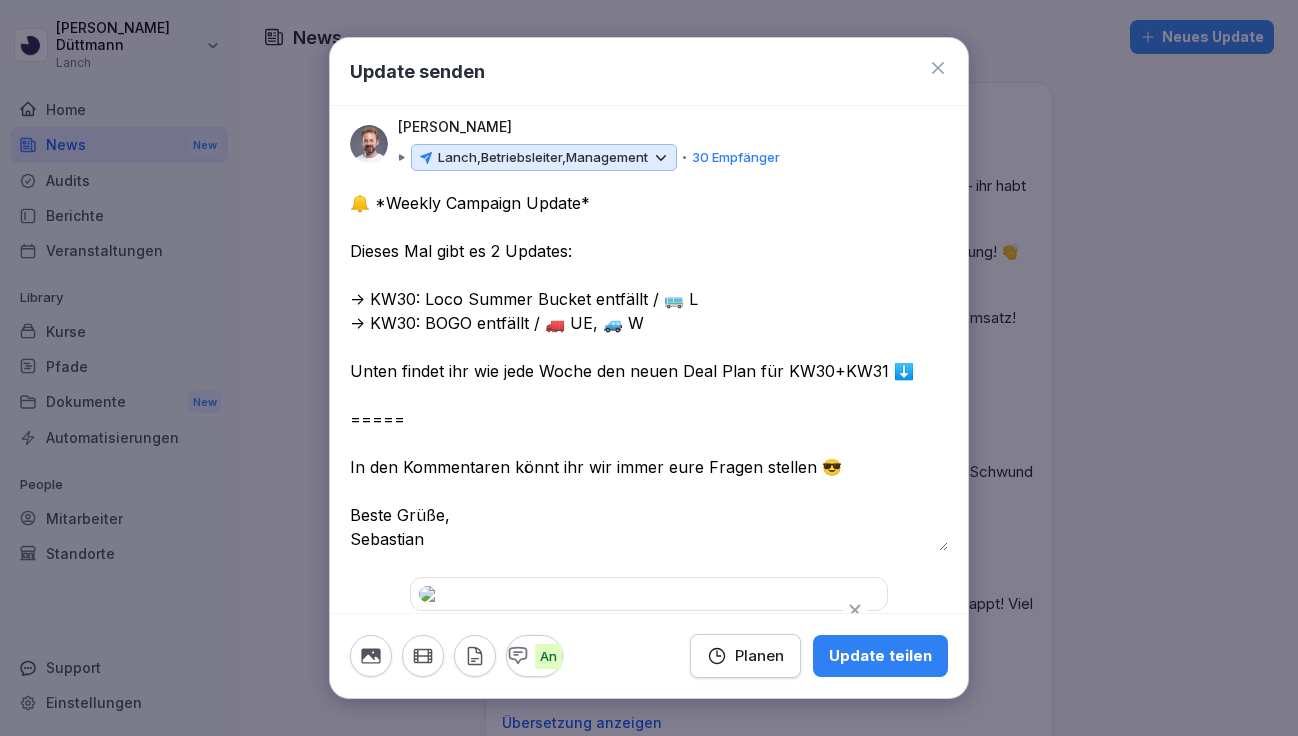 click on "**********" at bounding box center (649, 371) 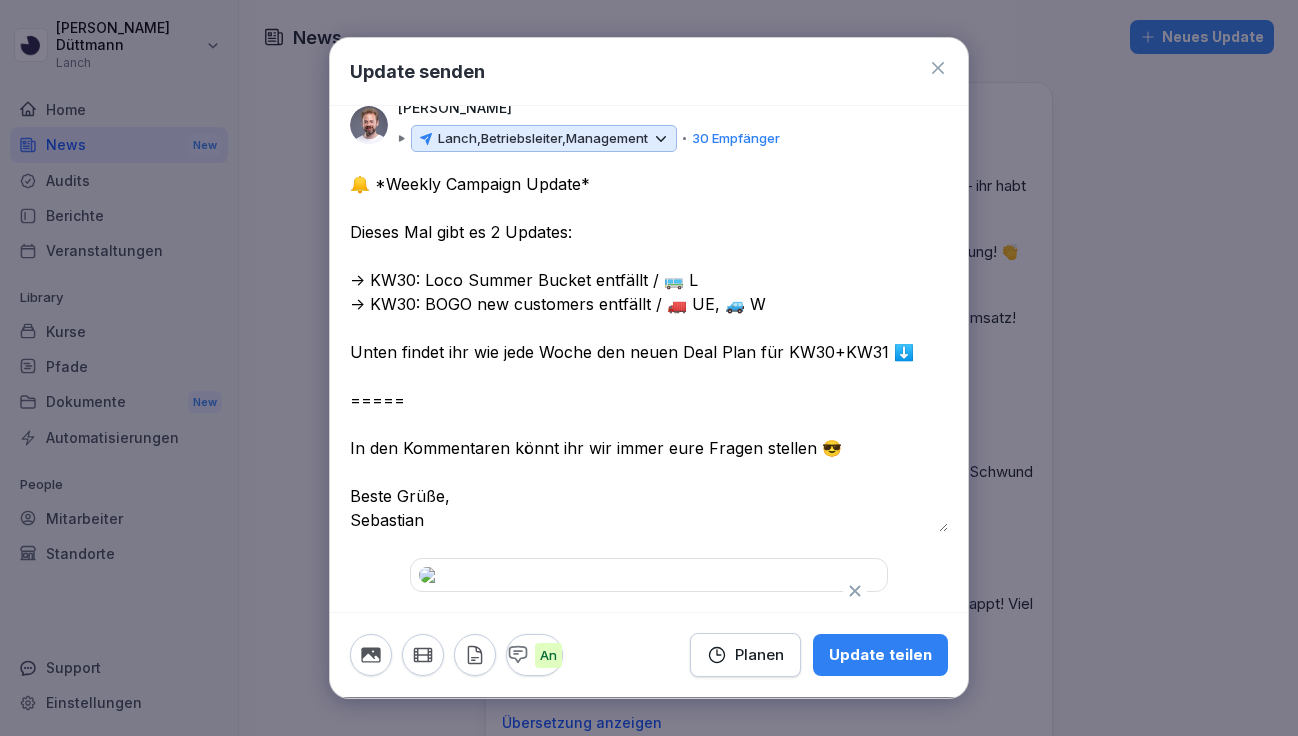 scroll, scrollTop: 78, scrollLeft: 0, axis: vertical 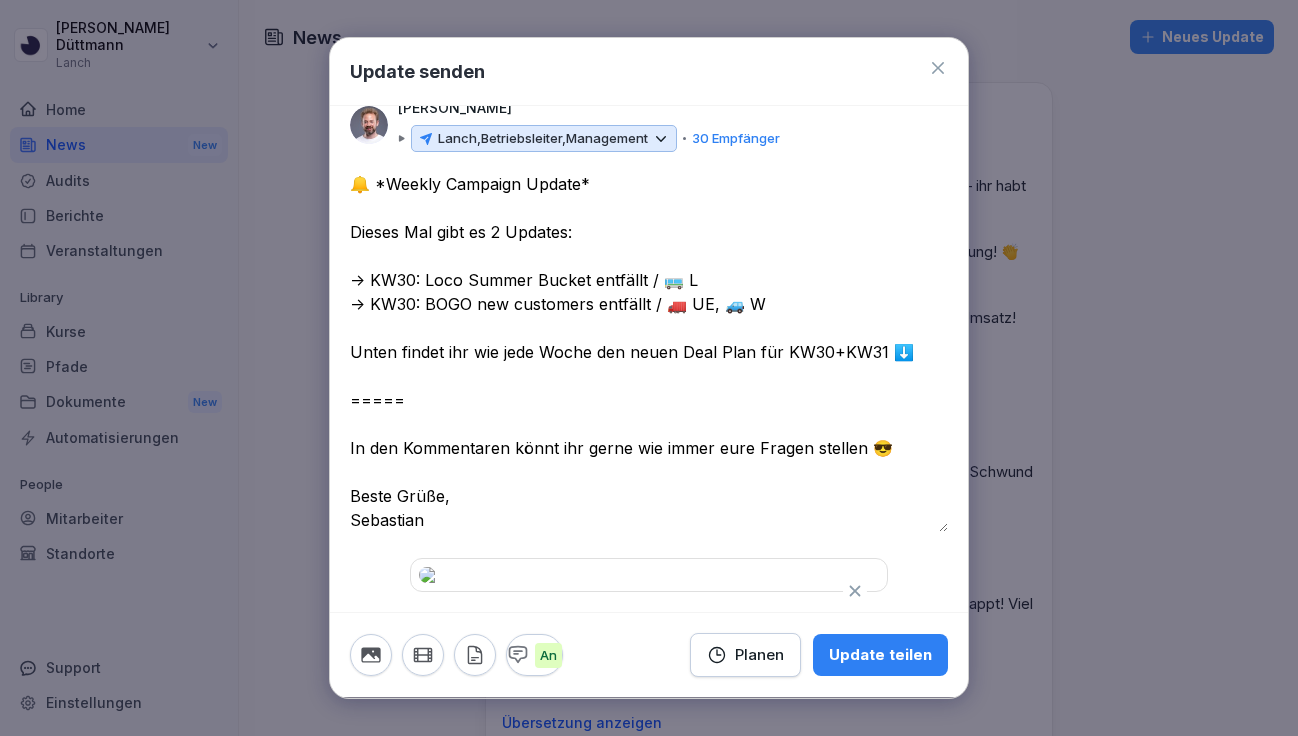 type on "**********" 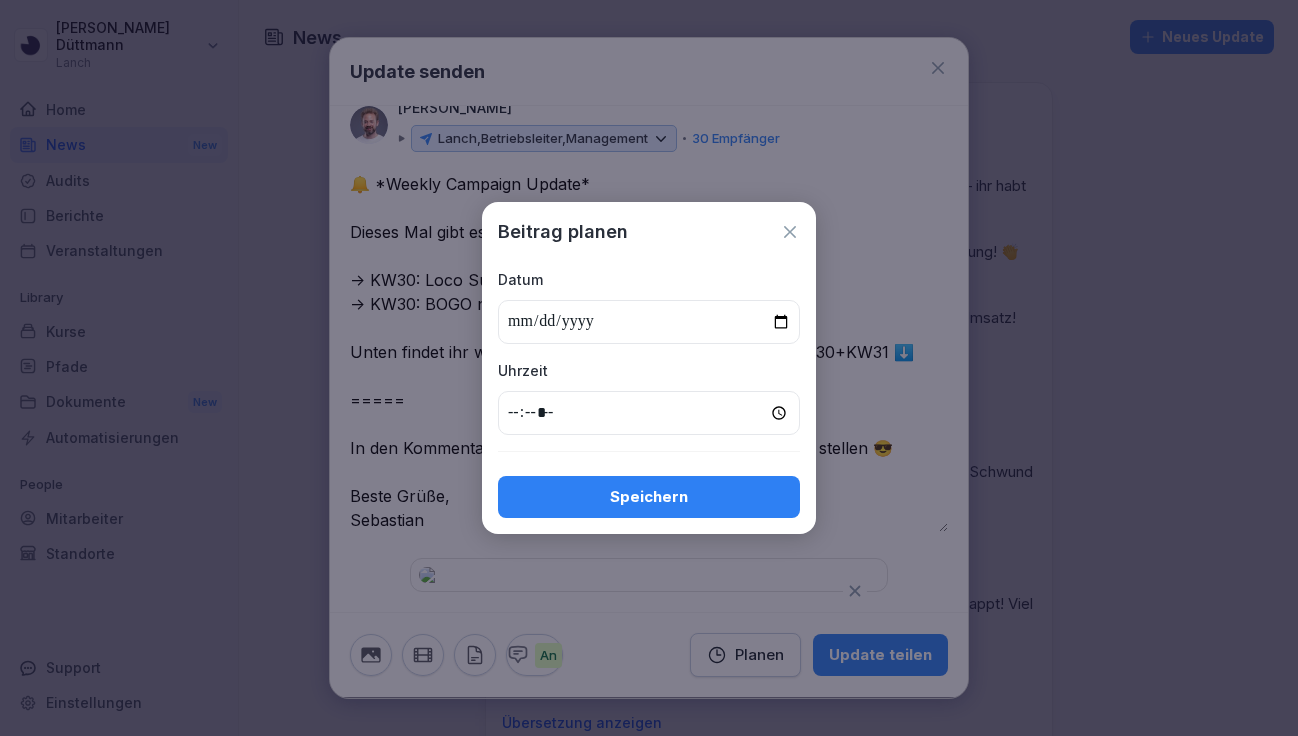 click at bounding box center [649, 322] 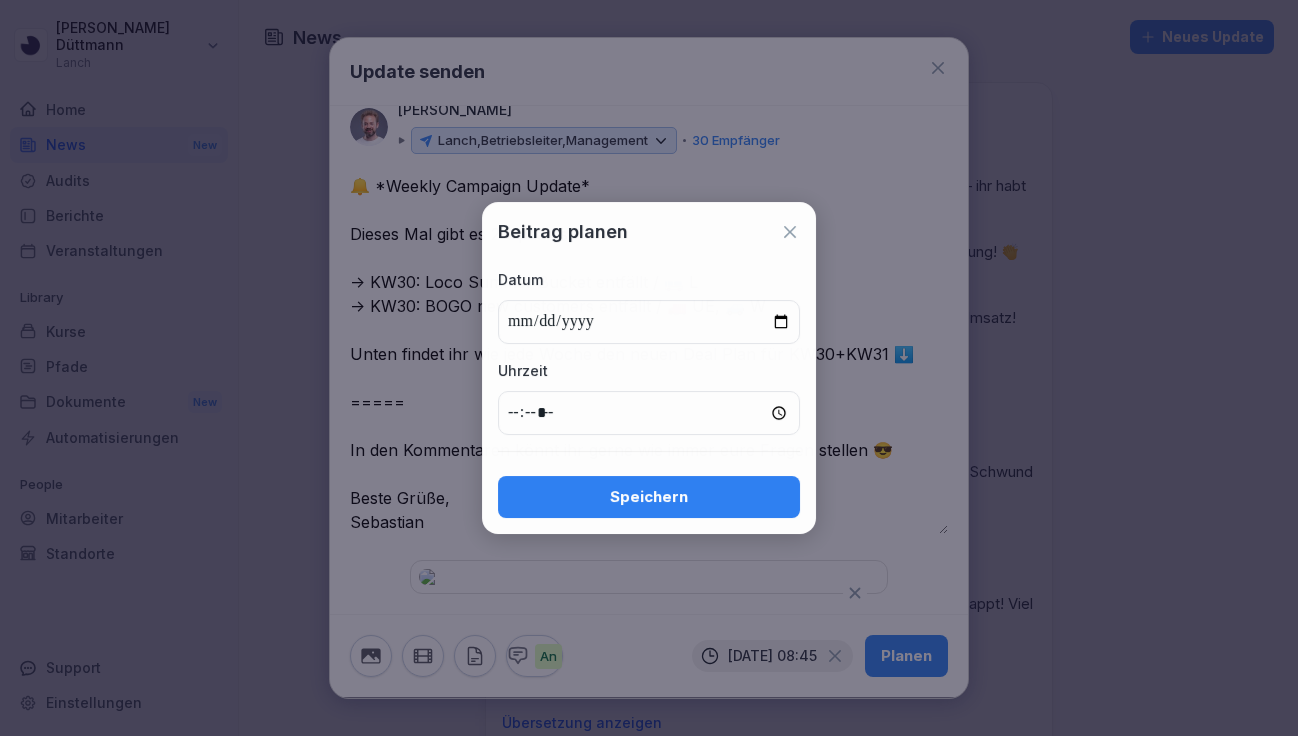 scroll, scrollTop: 634, scrollLeft: 0, axis: vertical 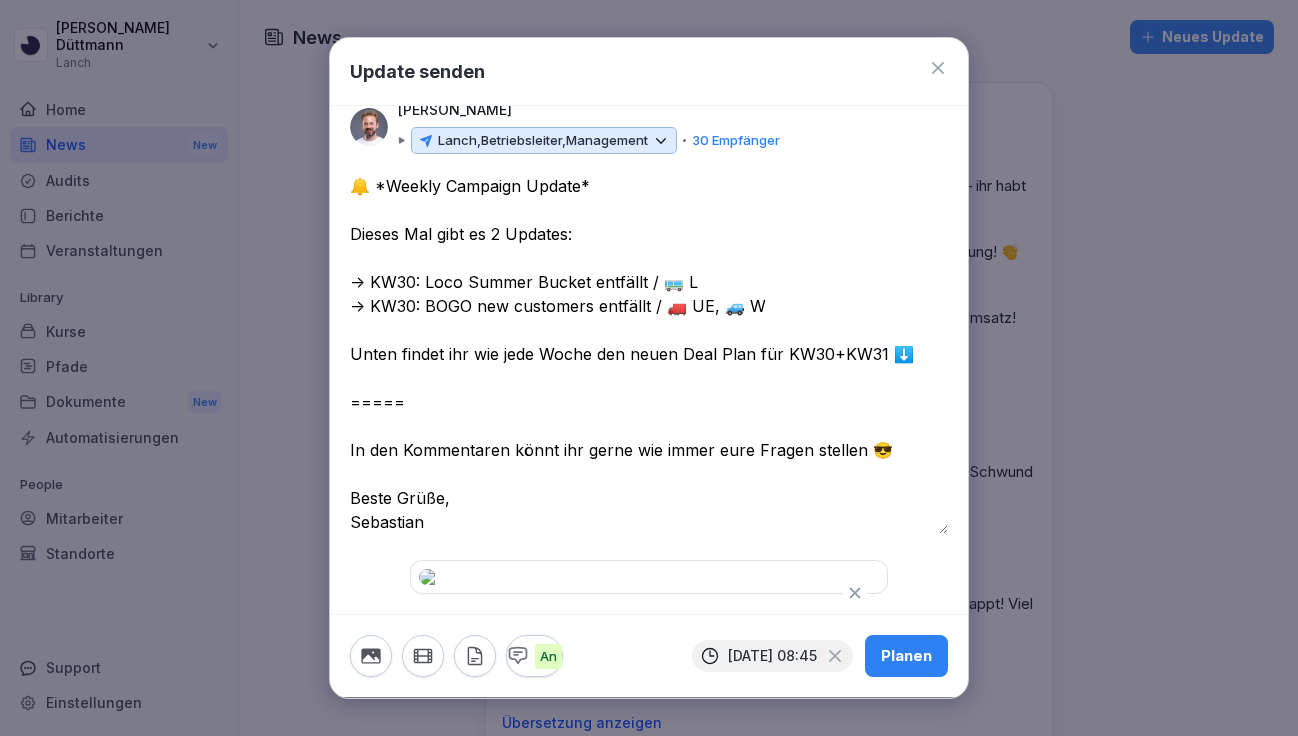 click on "Planen" at bounding box center [906, 656] 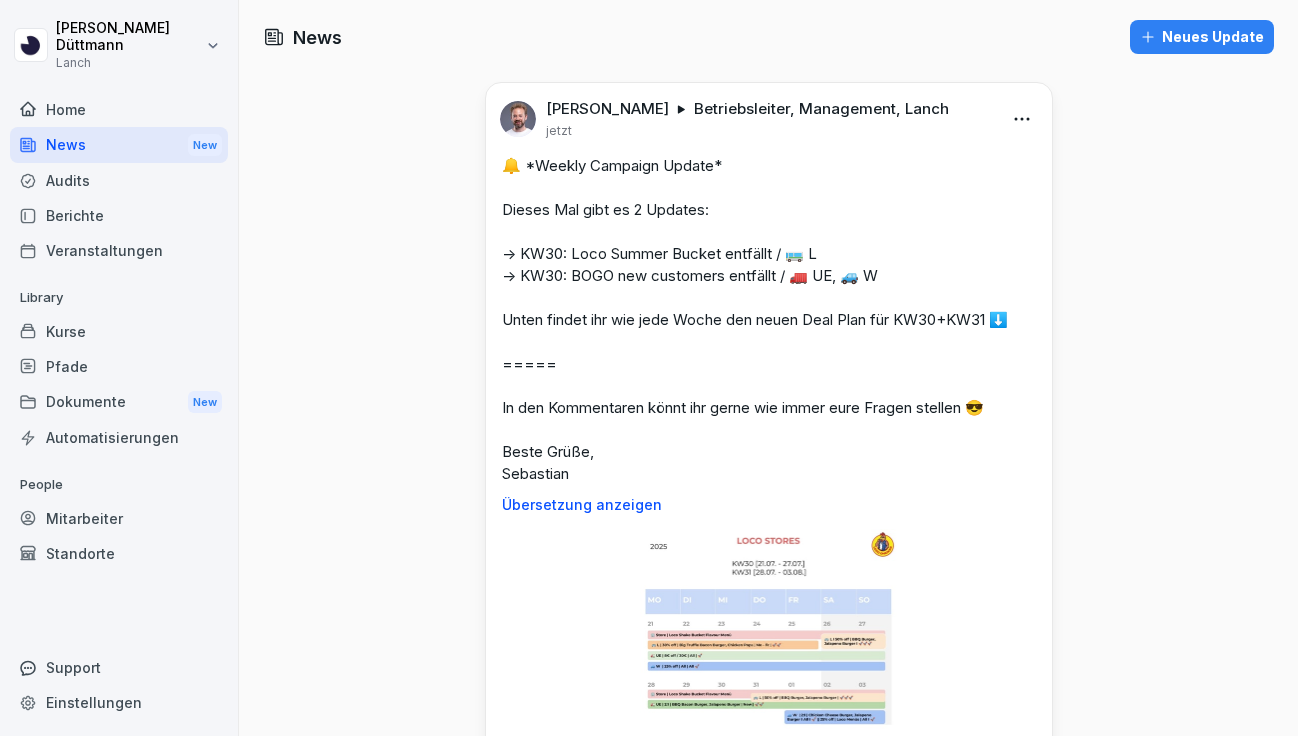 click on "[PERSON_NAME] Lanch Home News New Audits Berichte Veranstaltungen Library Kurse Pfade Dokumente New Automatisierungen People Mitarbeiter Standorte Support Einstellungen News Neues Update [PERSON_NAME] Betriebsleiter, Management, Lanch jetzt 🔔 *Weekly Campaign Update*
Dieses Mal gibt es 2 Updates:
-> KW30: Loco Summer Bucket entfällt / 🚌 L
-> KW30: BOGO new customers entfällt / 🚛 UE, 🚙 W
Unten findet ihr wie jede Woche den neuen Deal Plan für KW30+KW31 ⬇️
=====
In den Kommentaren könnt ihr gerne wie immer eure Fragen stellen 😎
Beste Grüße,
[PERSON_NAME] Übersetzung anzeigen Geplant [DATE] 08:45 Bearbeiten Leander Gruss Betriebsleiter, Management, Frankfurt  +   5 vor 5 Stunden Bearbeitet Übersetzung anzeigen 0 Reaktionen 0 10 Bericht ansehen Gefällt mir Kommentieren SK [PERSON_NAME] Betriebsleiter, Headquarter, Management  +   1 vor 12 Stunden Übersetzung anzeigen 1 Reaktionen 0 8 Bericht ansehen Gefällt mir Kommentieren Leander Gruss  +   3 Bearbeitet" at bounding box center (649, 368) 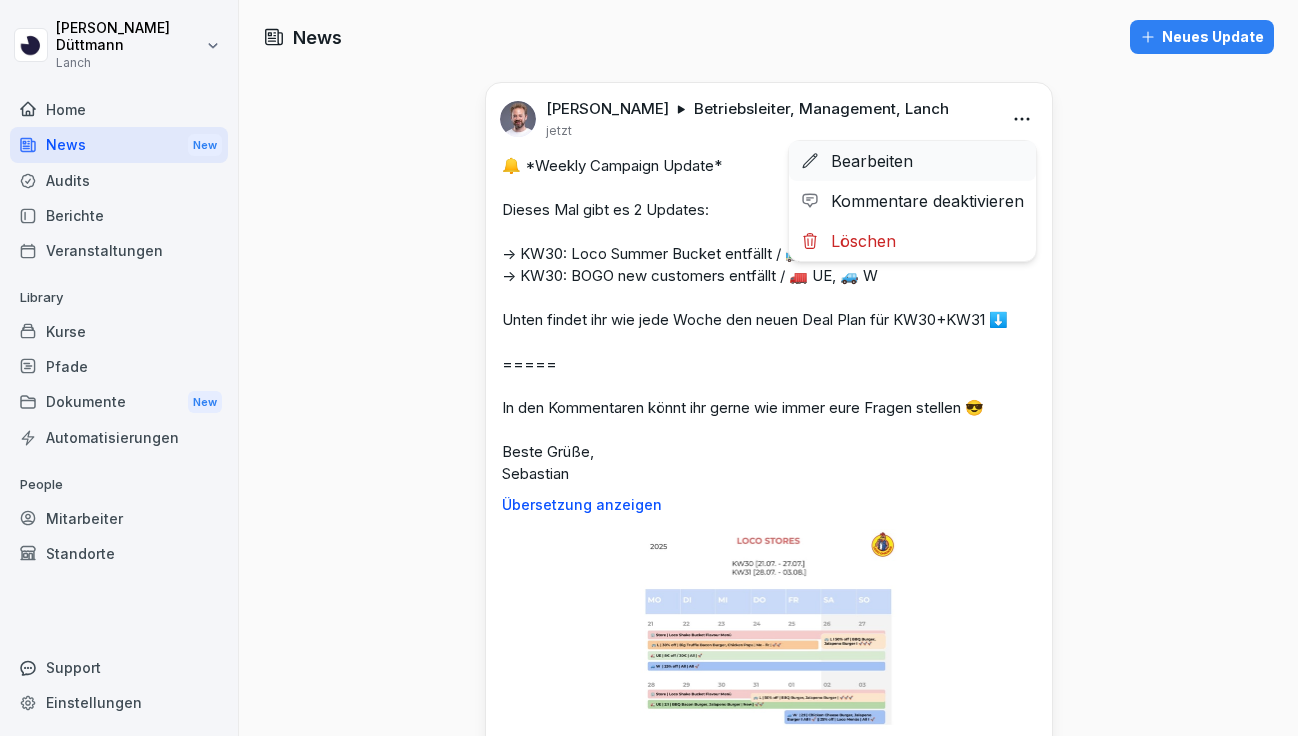 click on "Bearbeiten" at bounding box center (912, 161) 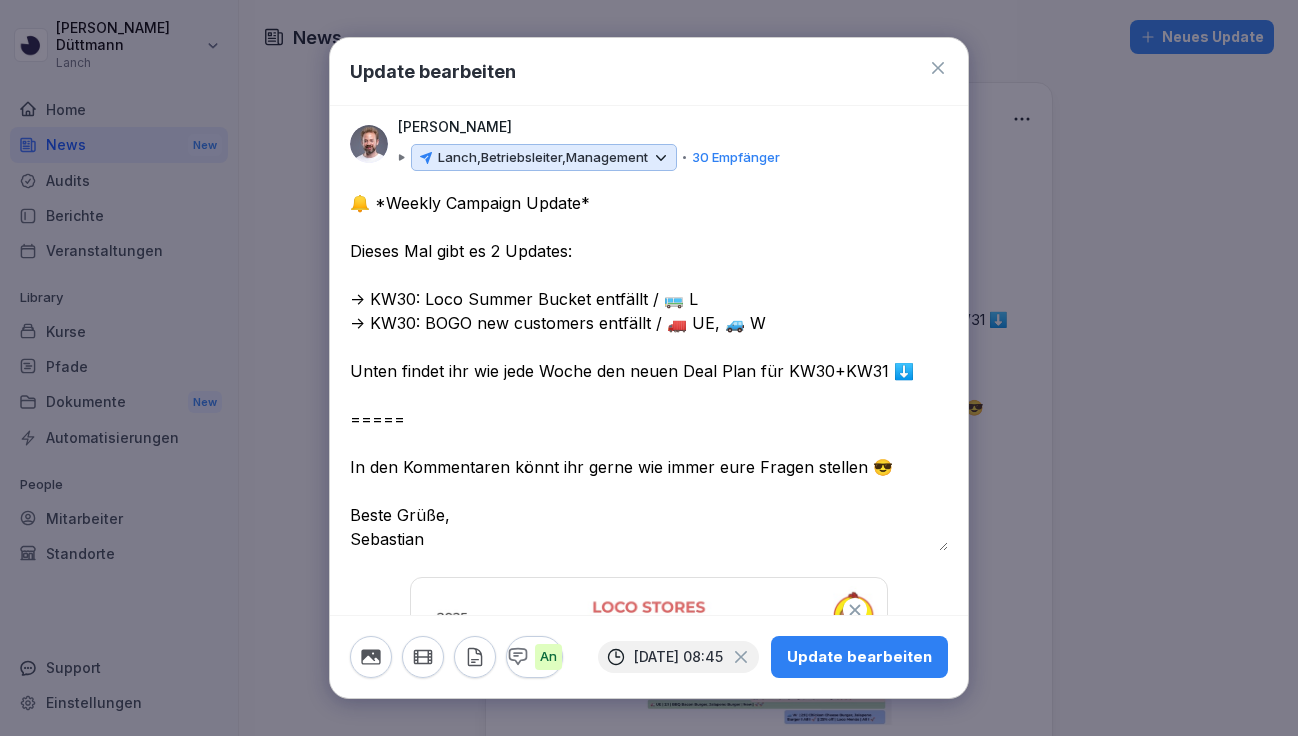 click on "**********" at bounding box center (649, 371) 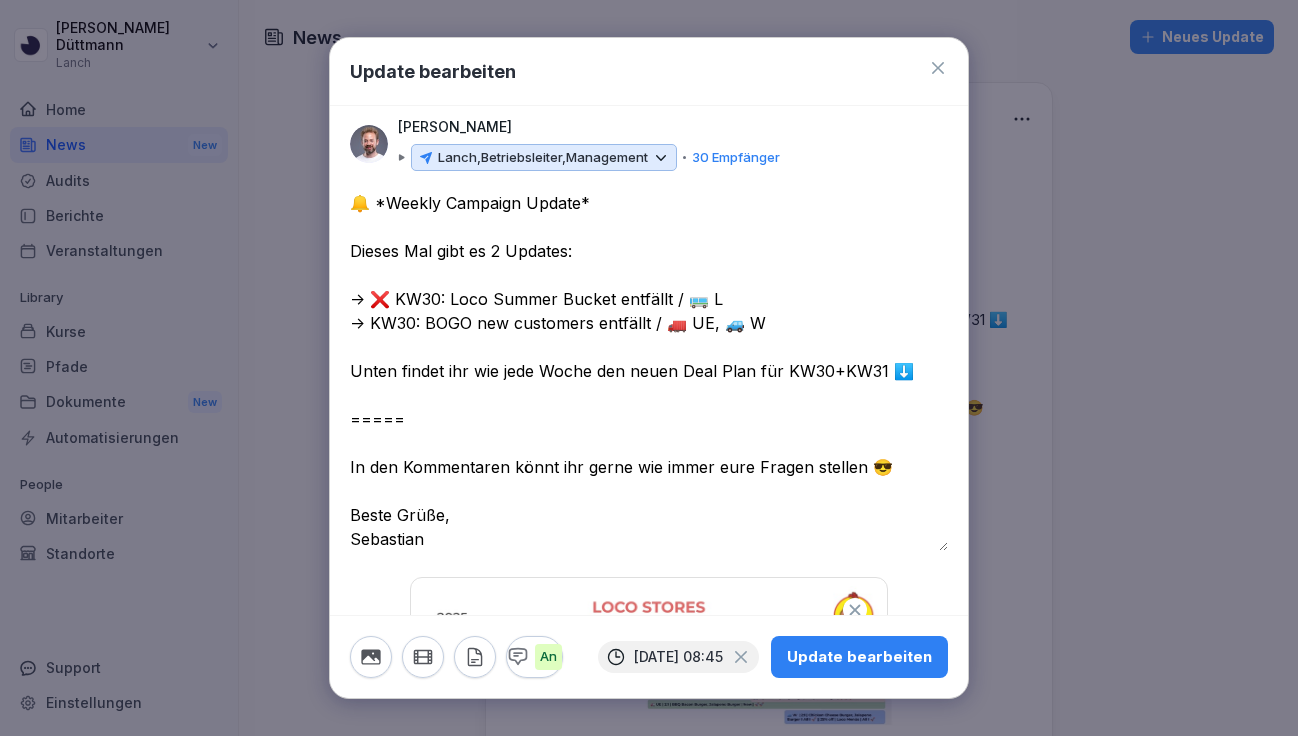 click on "**********" at bounding box center (649, 371) 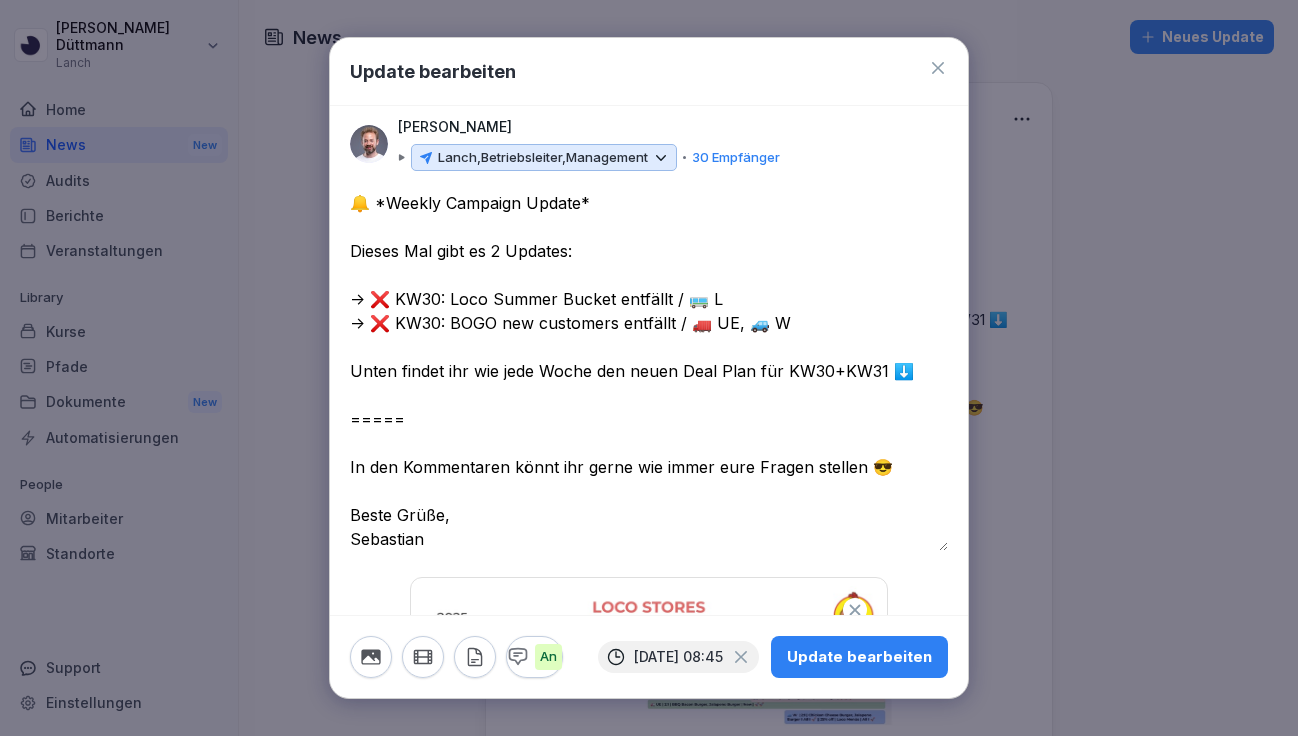 type on "**********" 